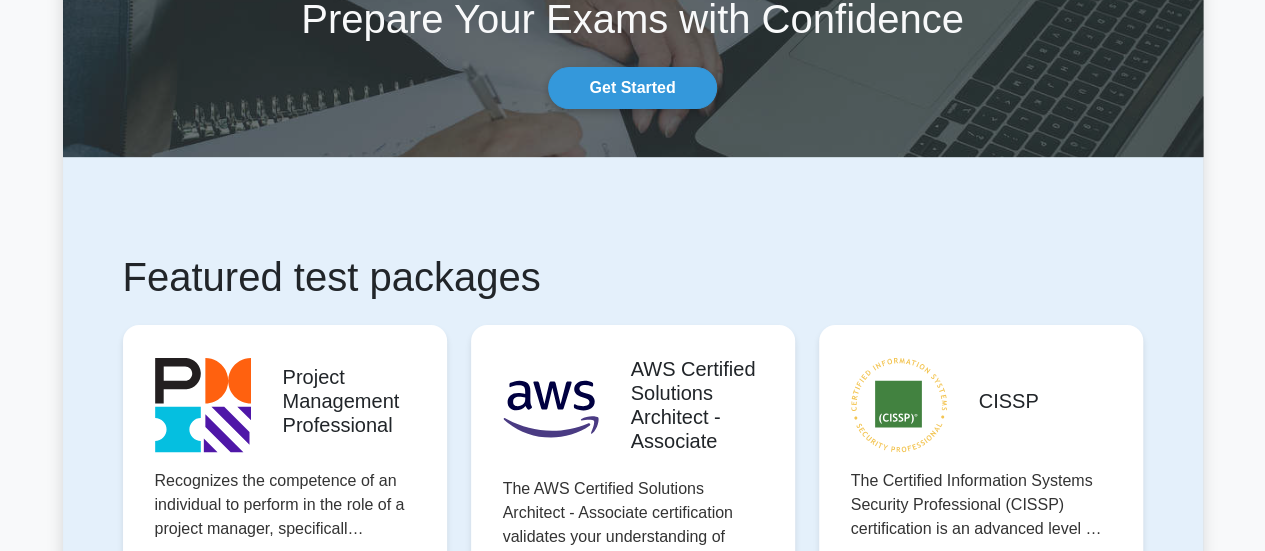 scroll, scrollTop: 0, scrollLeft: 0, axis: both 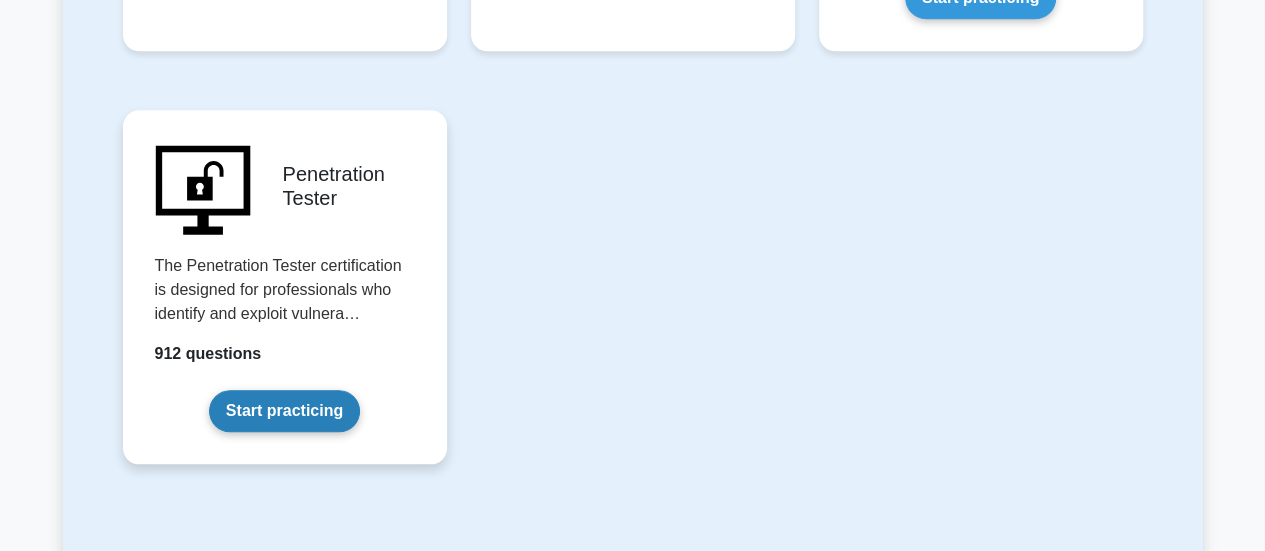 click on "Start practicing" at bounding box center [284, 411] 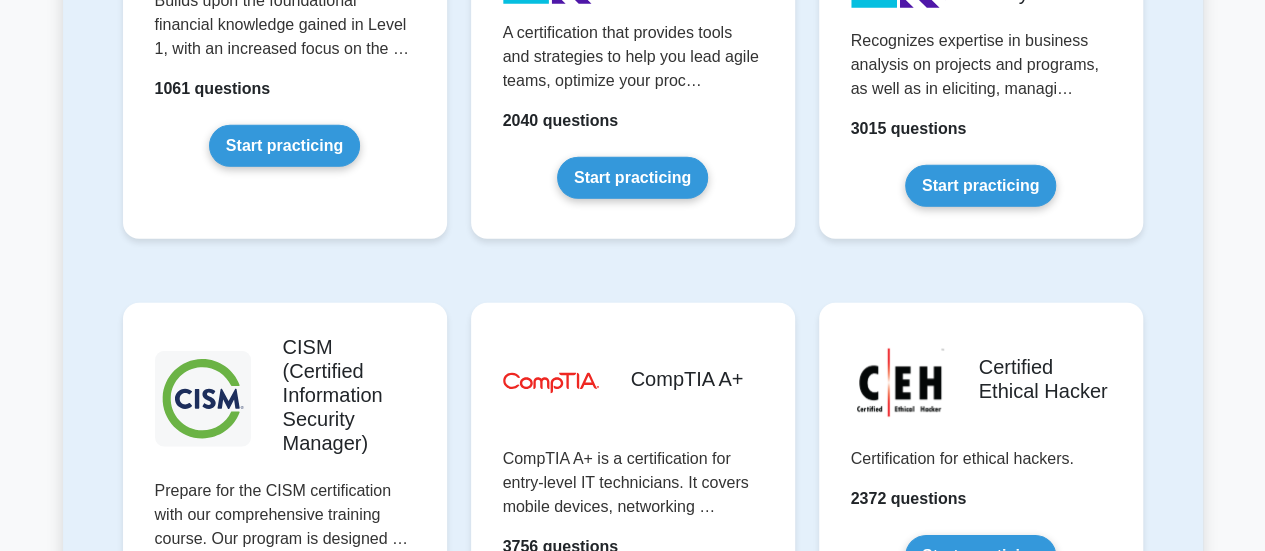 scroll, scrollTop: 2797, scrollLeft: 0, axis: vertical 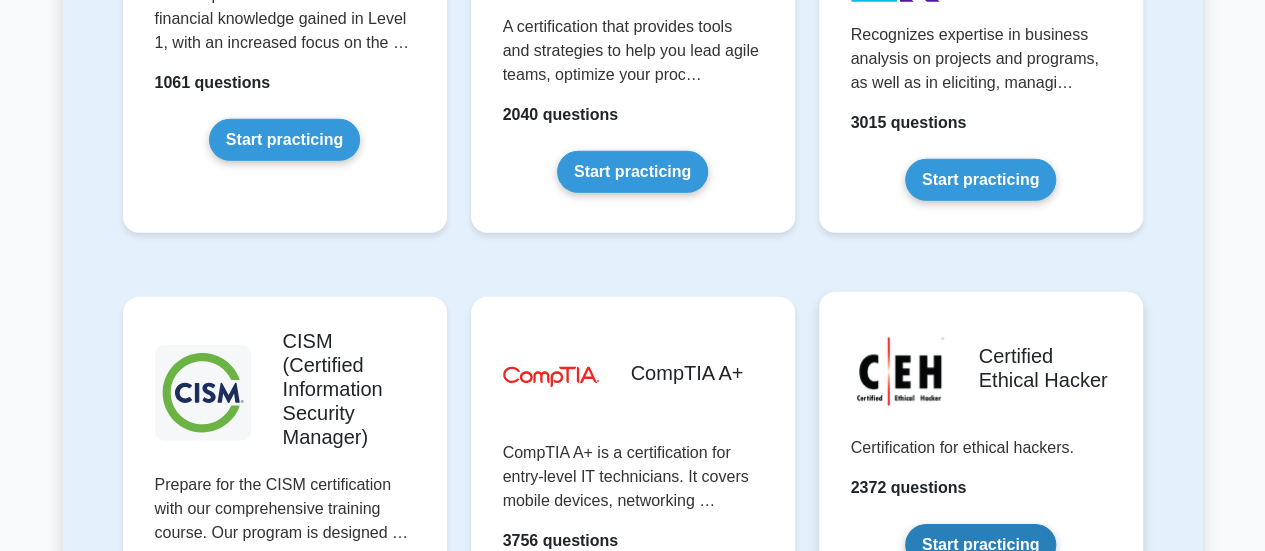 click on "Start practicing" at bounding box center [980, 545] 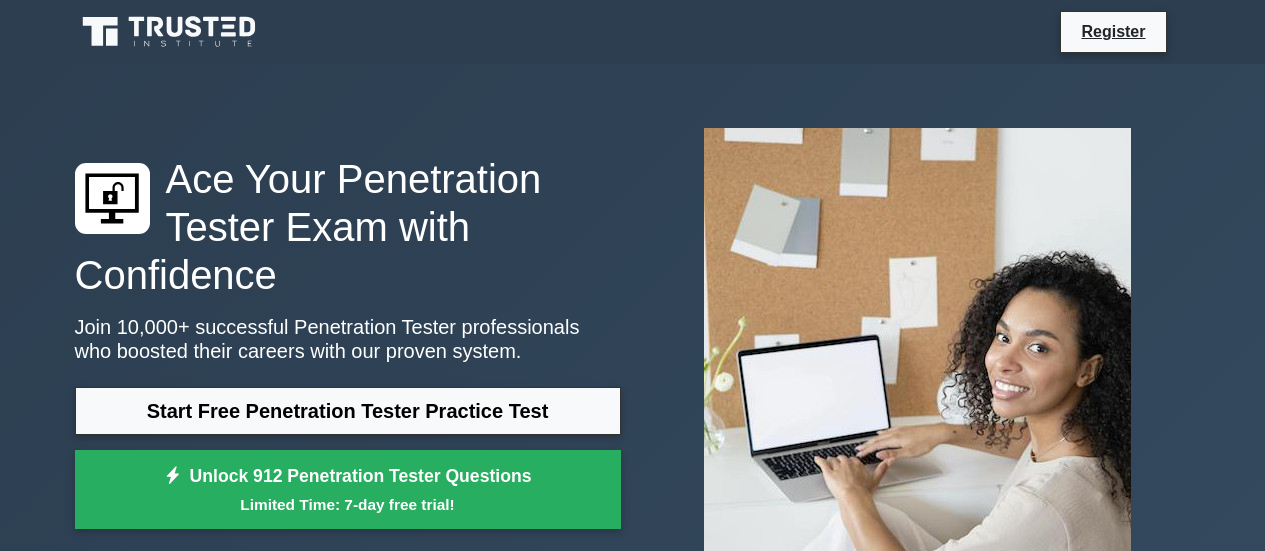 scroll, scrollTop: 0, scrollLeft: 0, axis: both 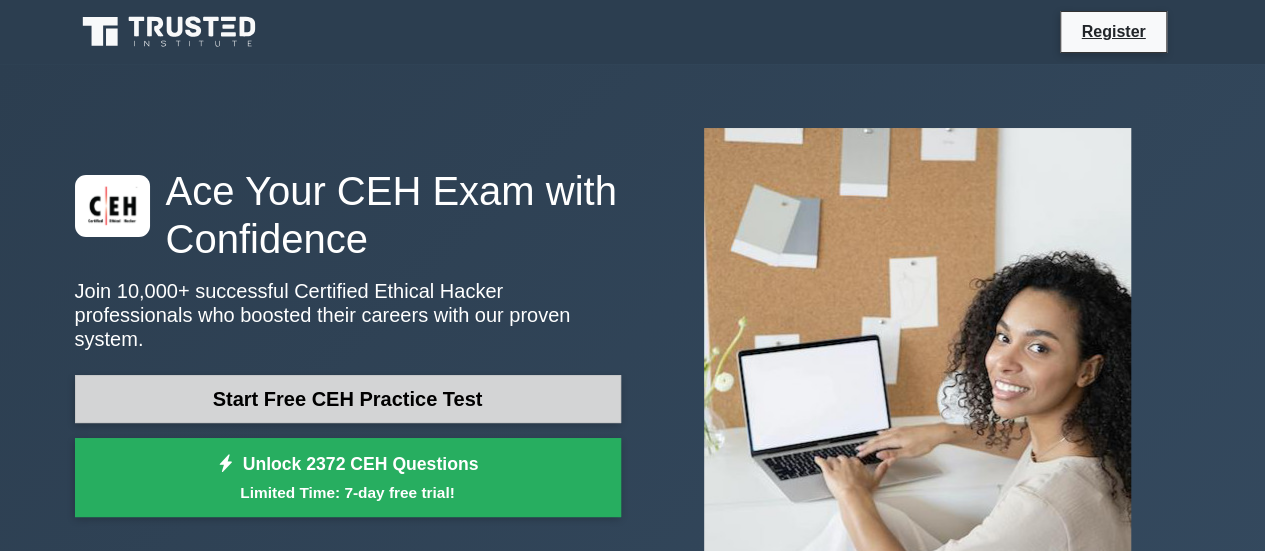 click on "Start Free CEH Practice Test" at bounding box center (348, 399) 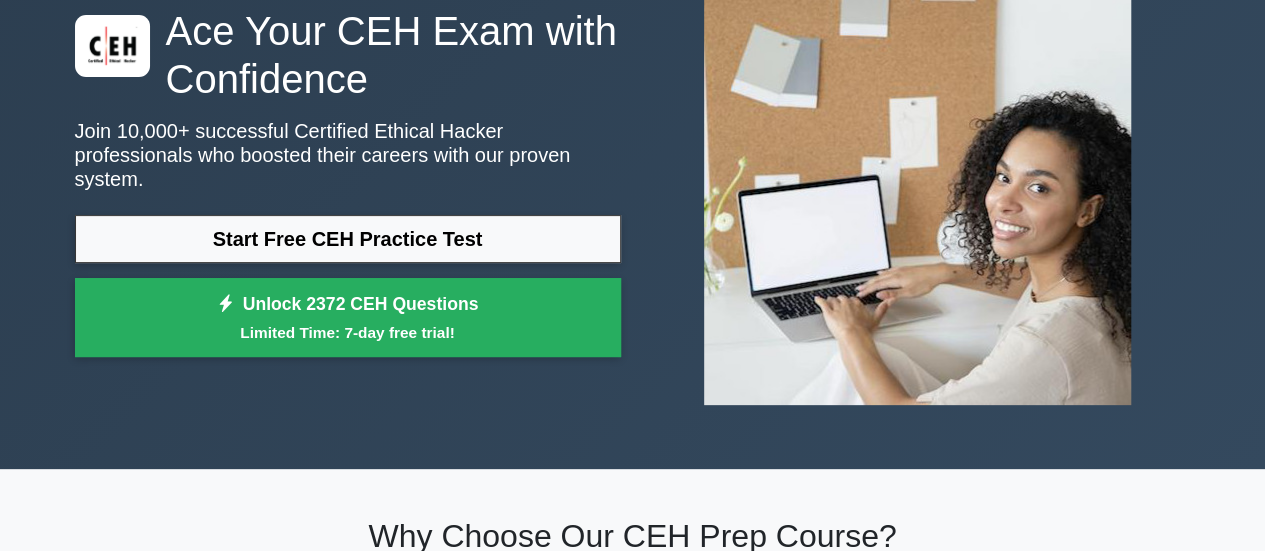scroll, scrollTop: 0, scrollLeft: 0, axis: both 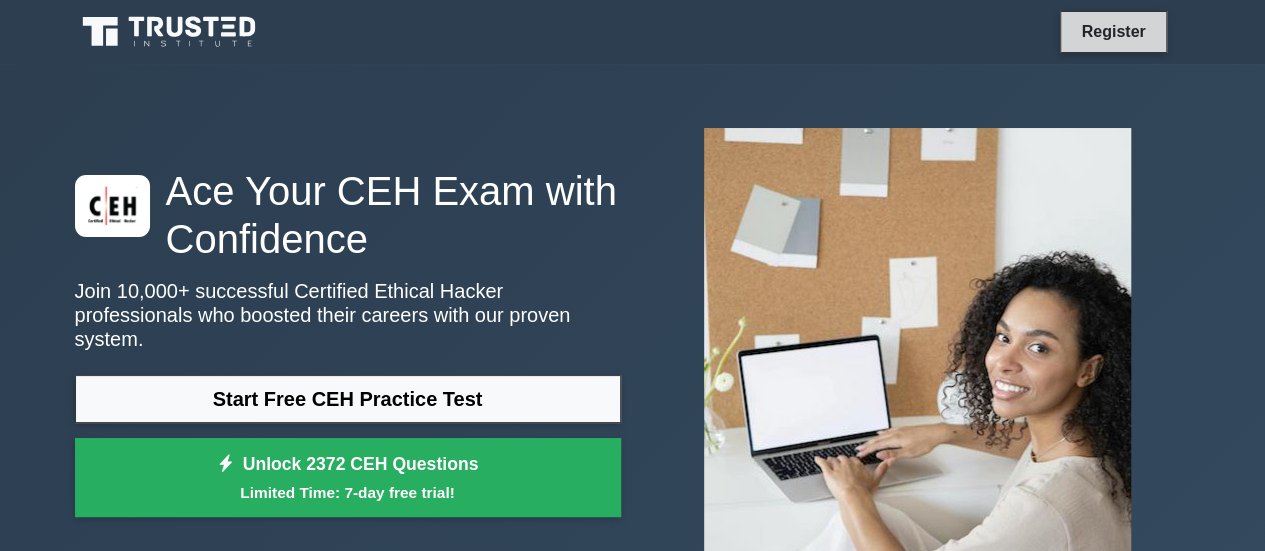 click on "Register" at bounding box center (1113, 31) 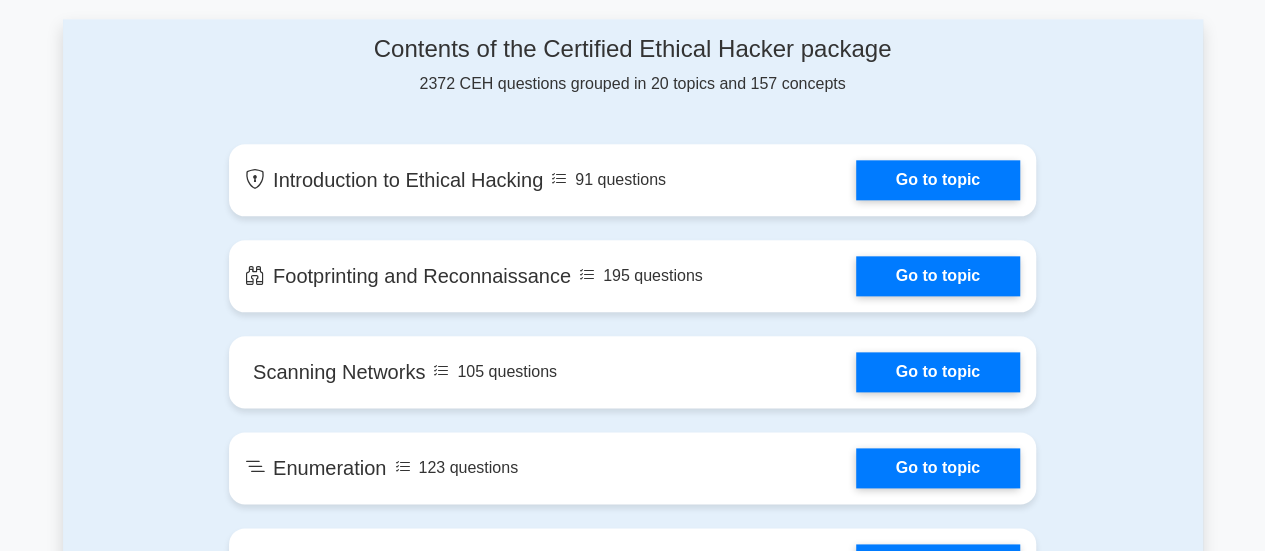 scroll, scrollTop: 1059, scrollLeft: 0, axis: vertical 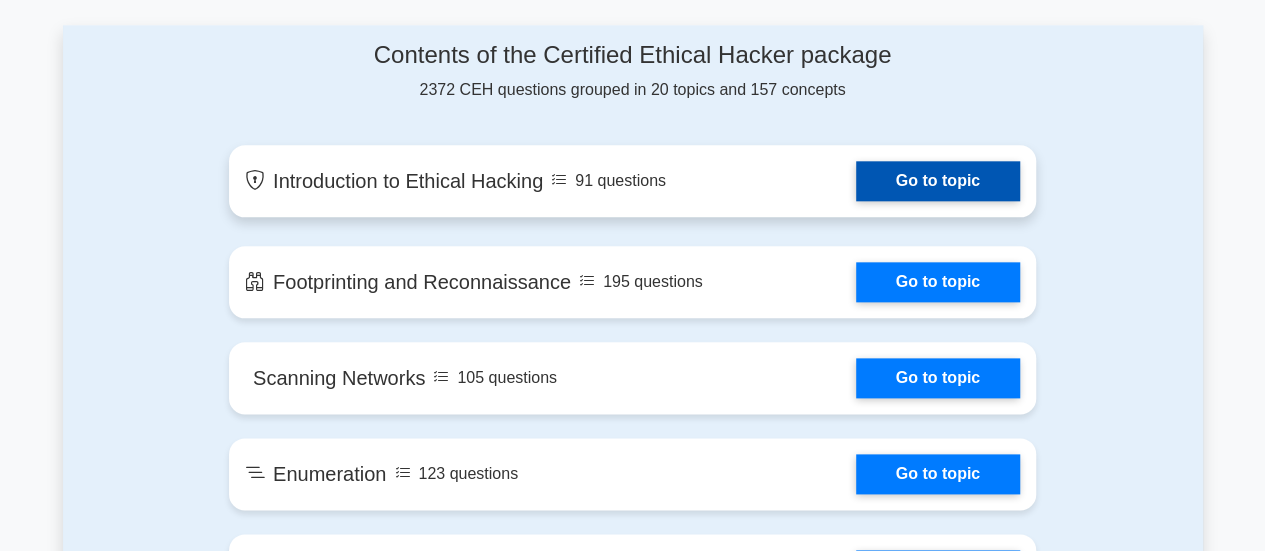 click on "Go to topic" at bounding box center [938, 181] 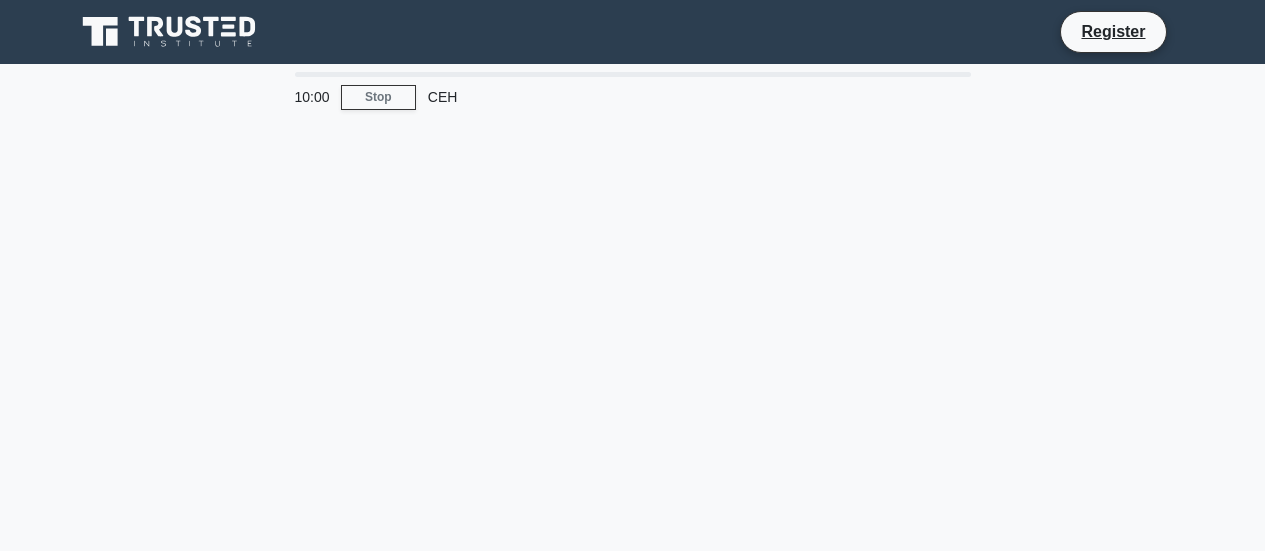 scroll, scrollTop: 0, scrollLeft: 0, axis: both 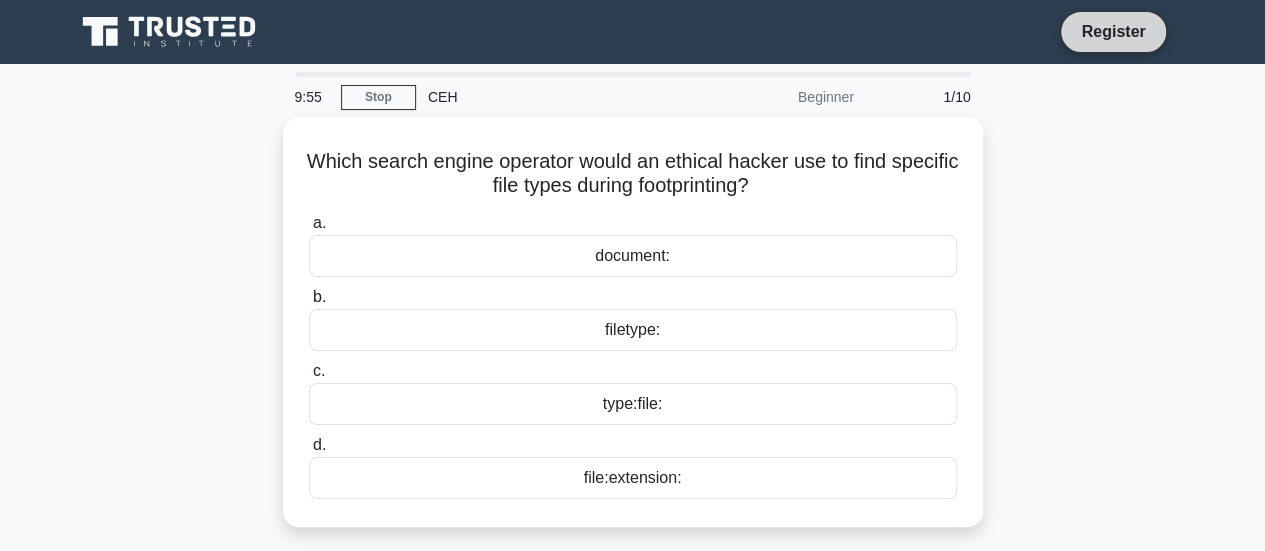 click on "Register" at bounding box center [1113, 31] 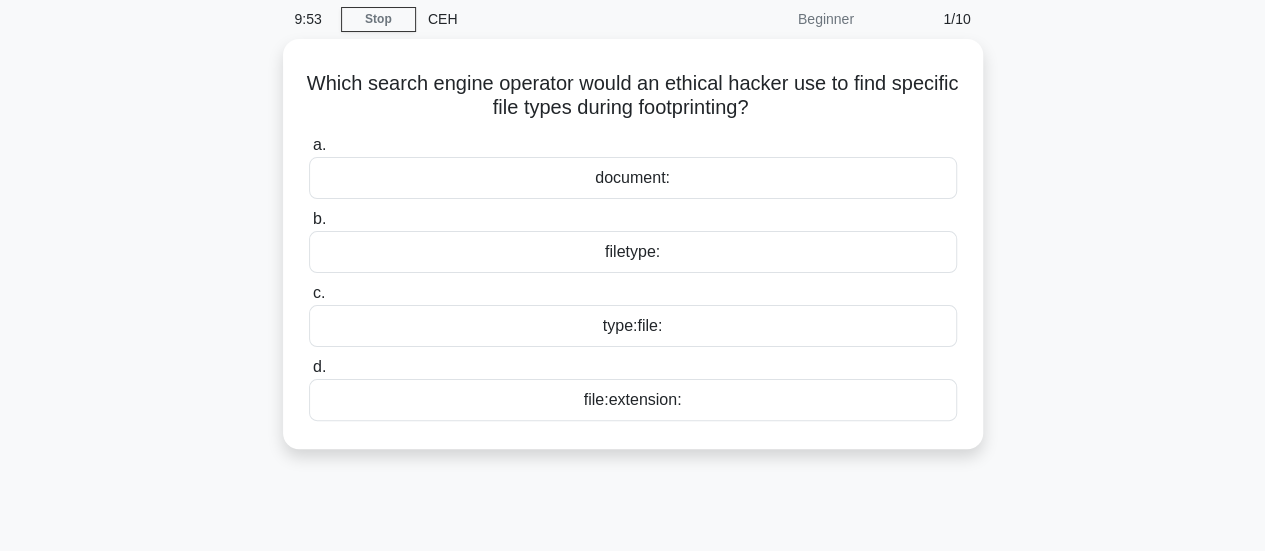 scroll, scrollTop: 0, scrollLeft: 0, axis: both 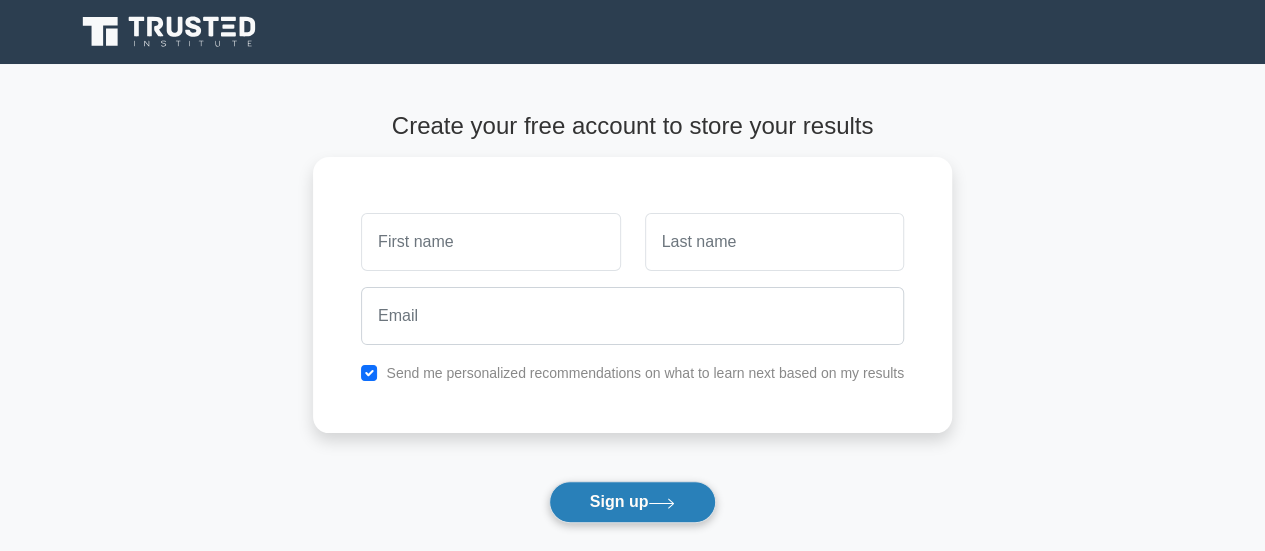 click on "Sign up" at bounding box center [633, 502] 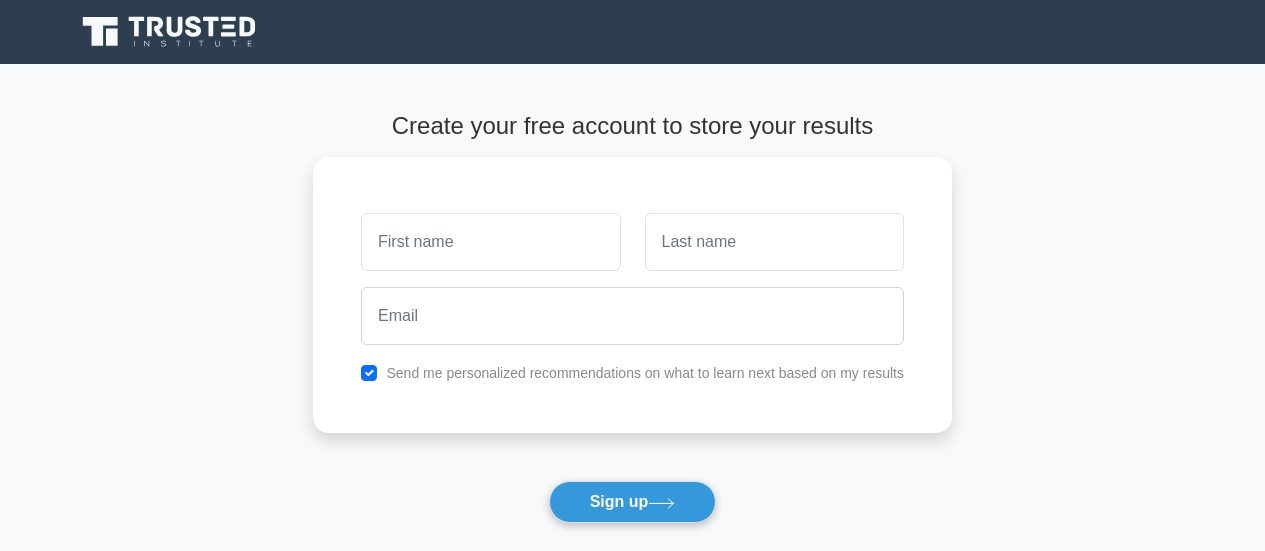 scroll, scrollTop: 0, scrollLeft: 0, axis: both 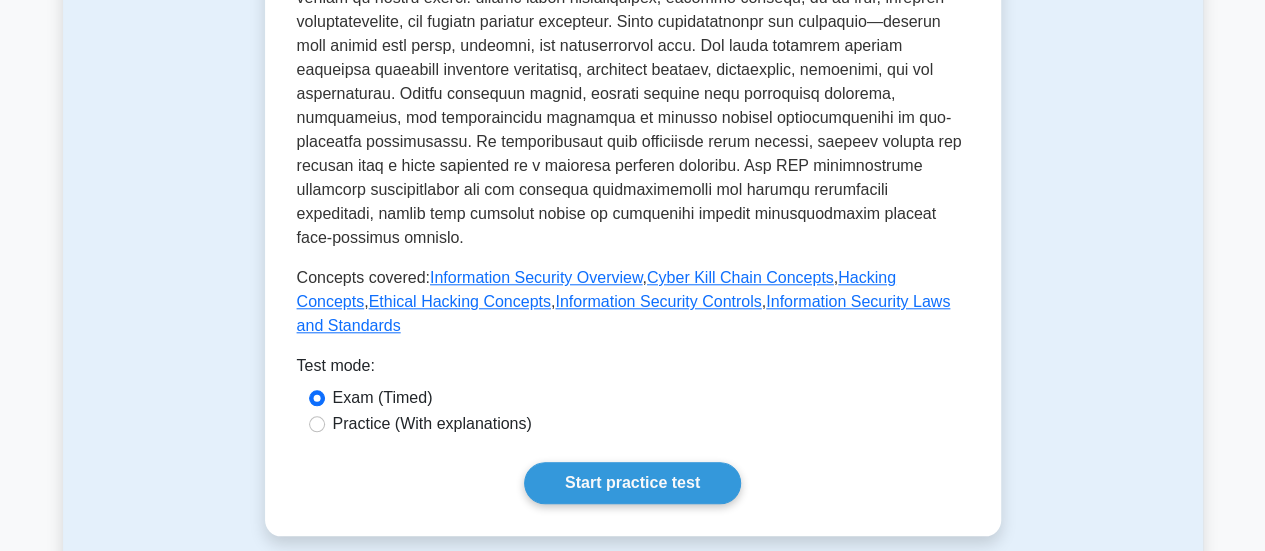 click on "Practice (With explanations)" at bounding box center [432, 424] 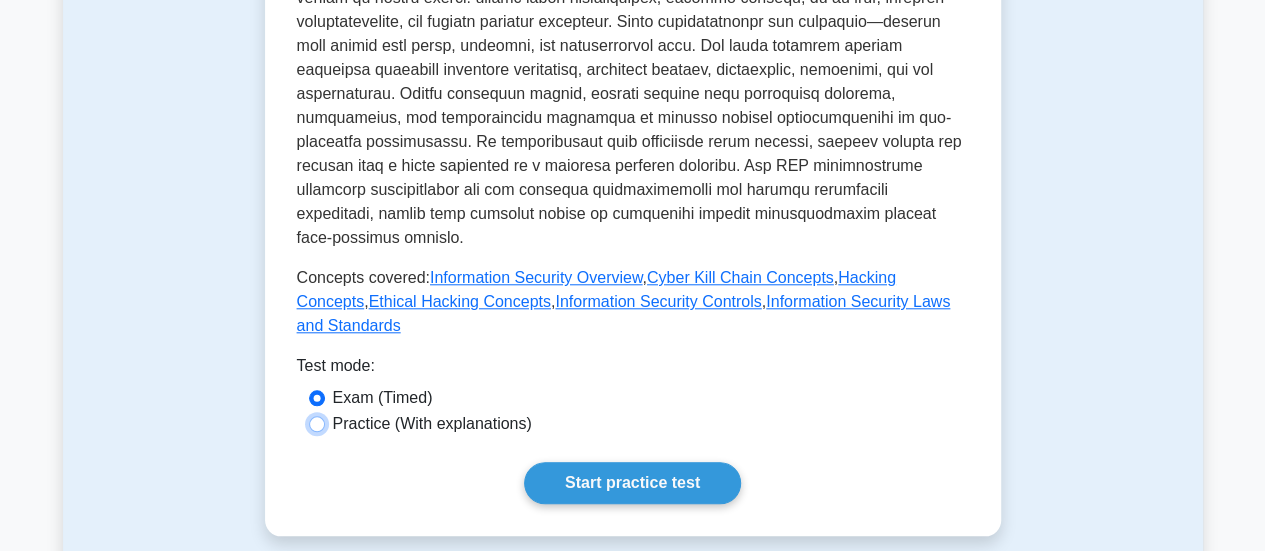 click on "Practice (With explanations)" at bounding box center (317, 424) 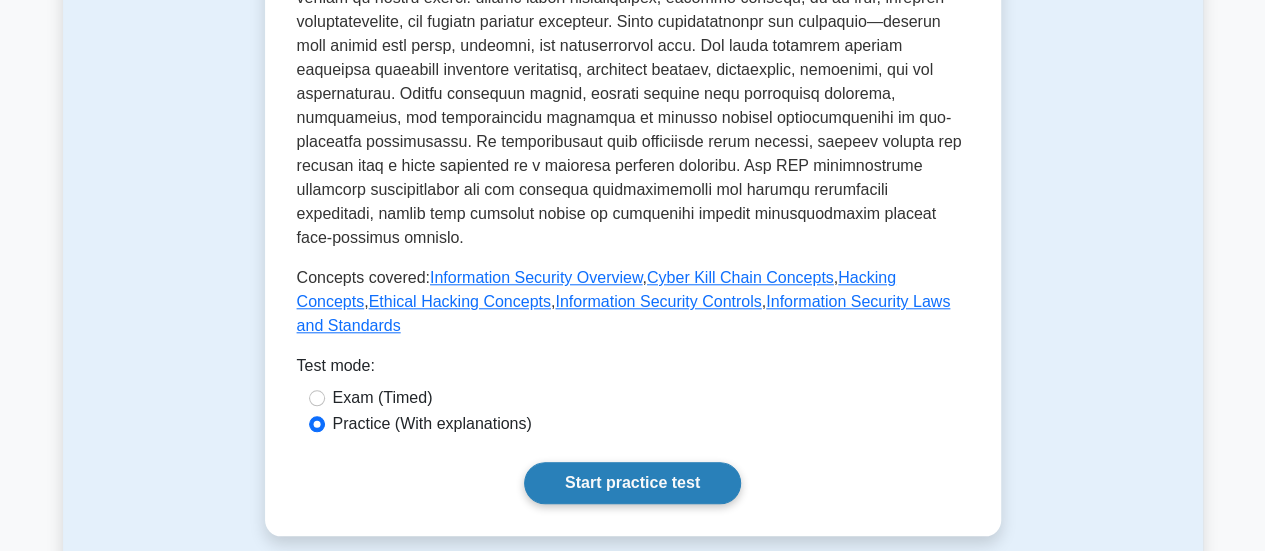 click on "Start practice test" at bounding box center [632, 483] 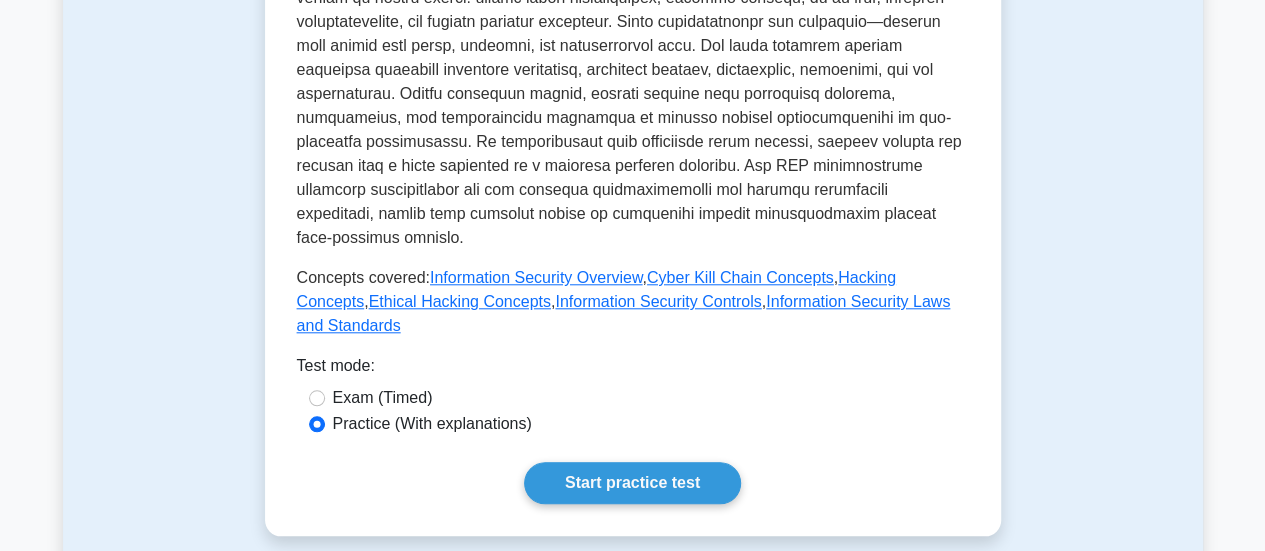 click on "Exam (Timed)" at bounding box center (383, 398) 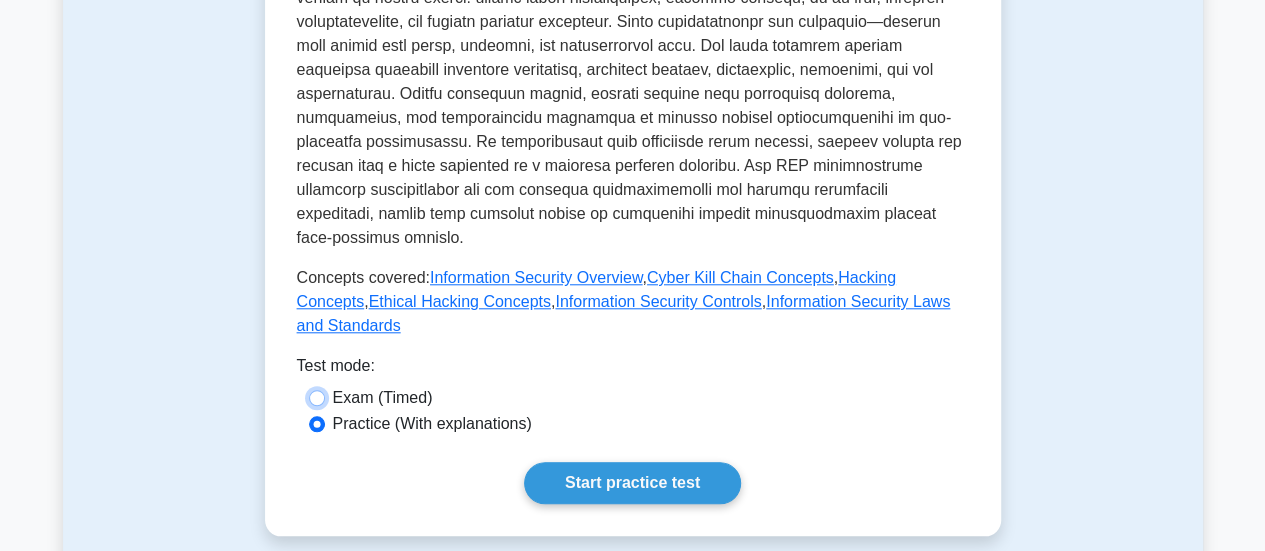 radio on "true" 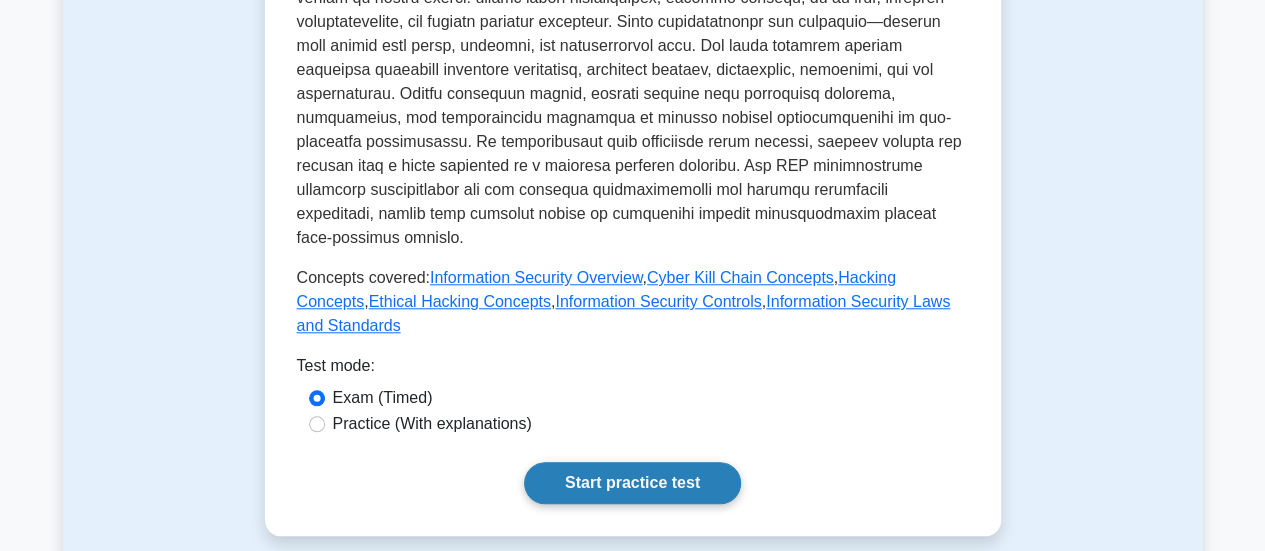 click on "Start practice test" at bounding box center (632, 483) 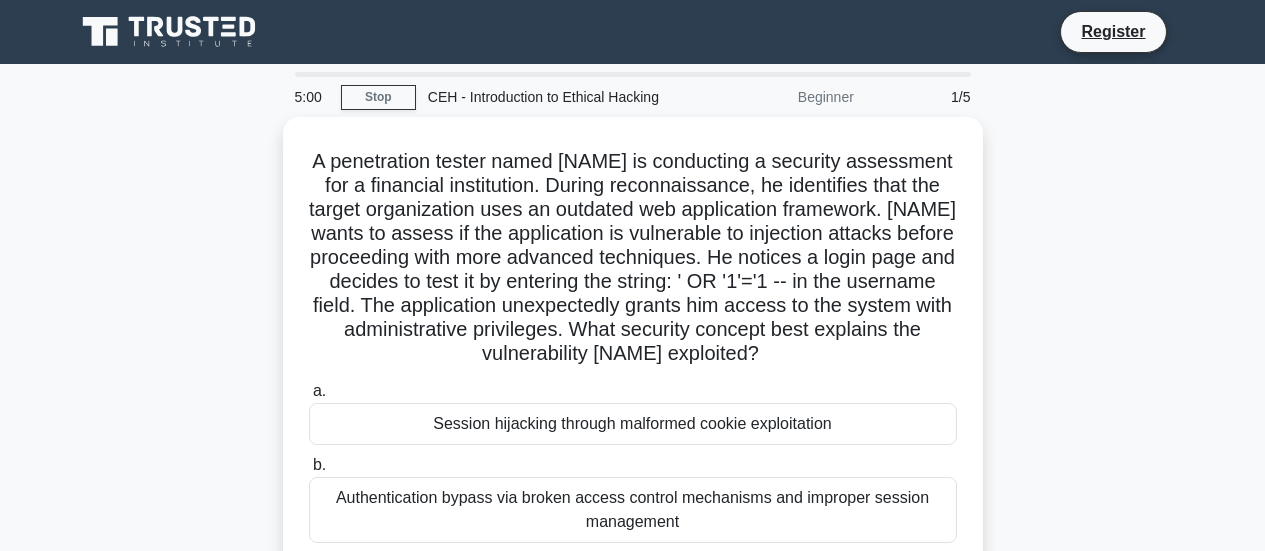 scroll, scrollTop: 0, scrollLeft: 0, axis: both 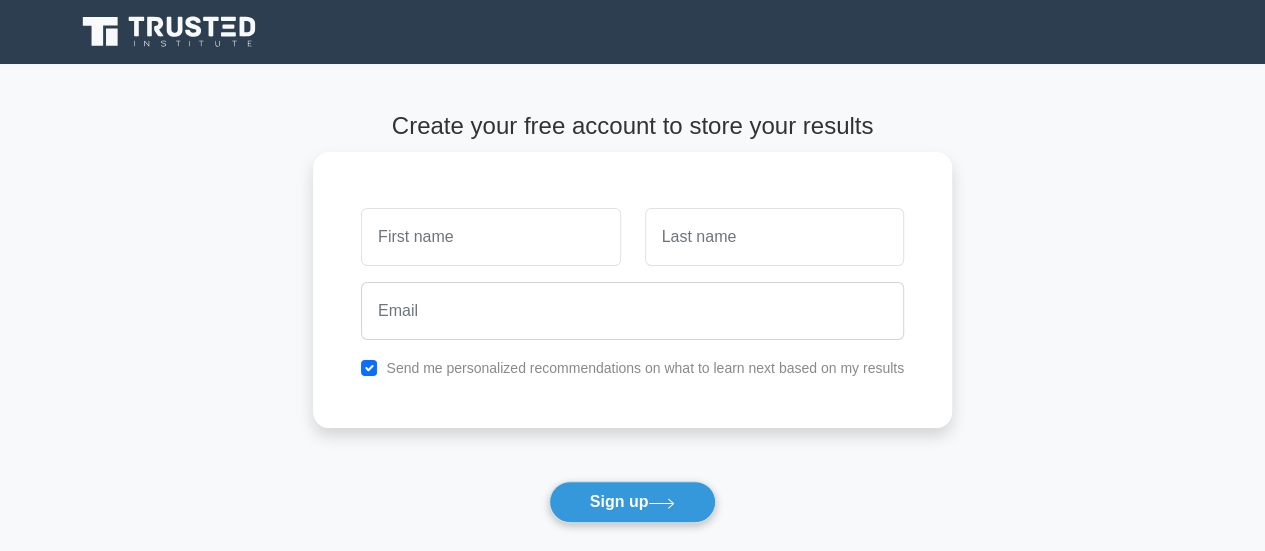 click at bounding box center (490, 237) 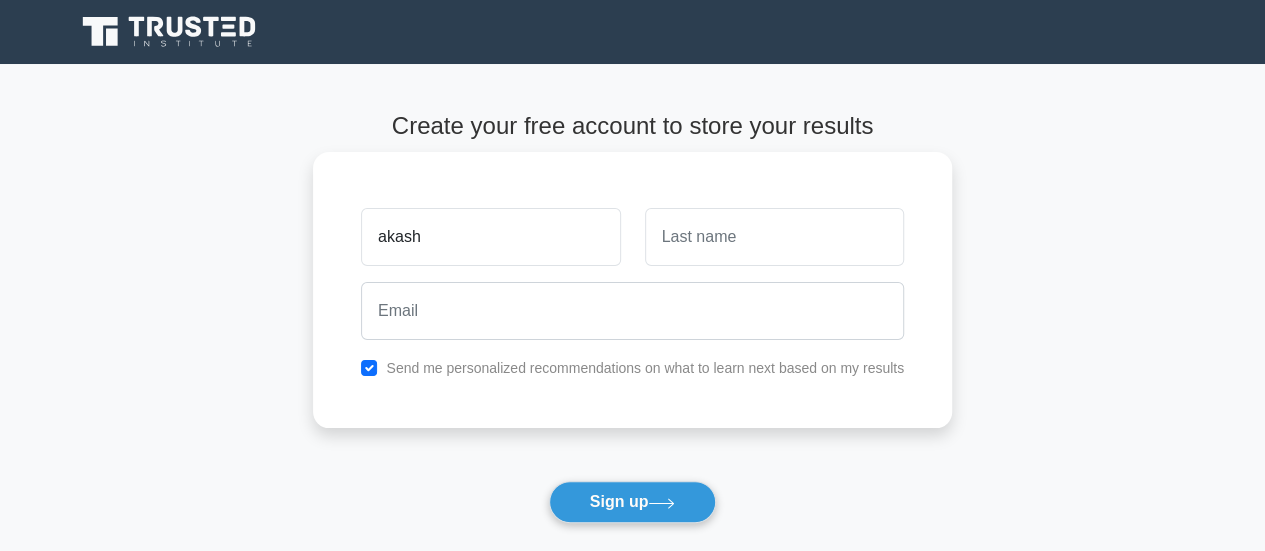 type on "akash" 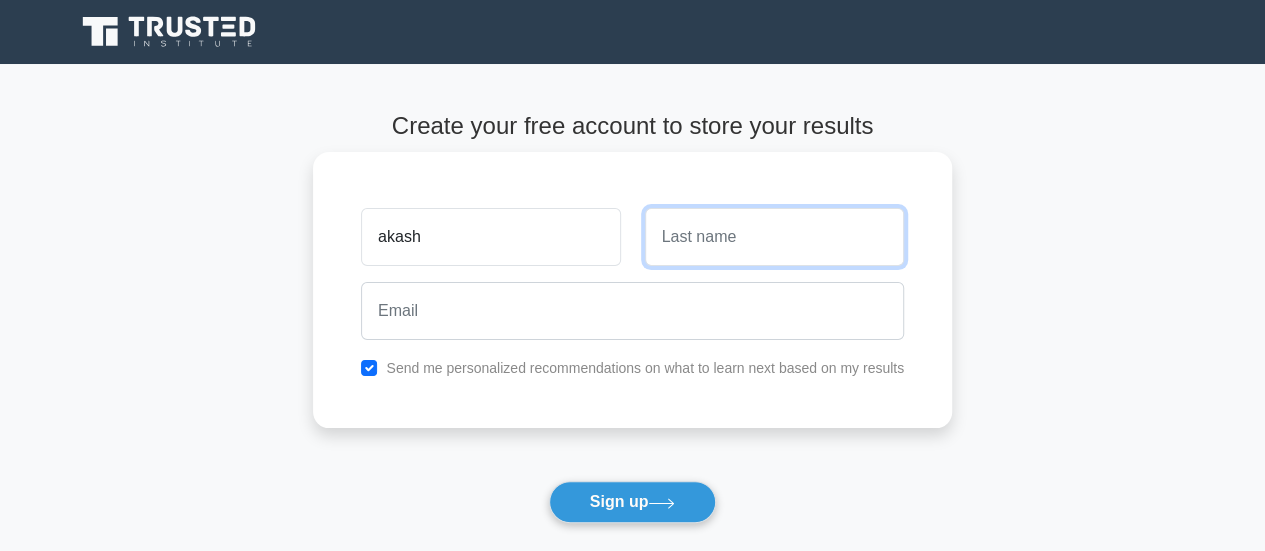 click at bounding box center (774, 237) 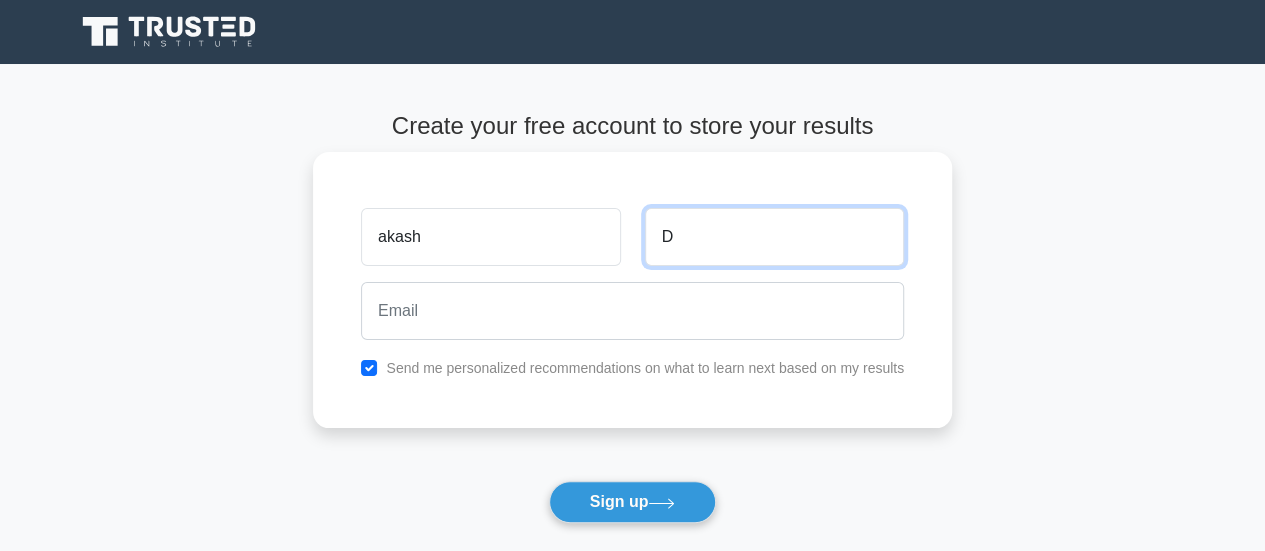 type on "D" 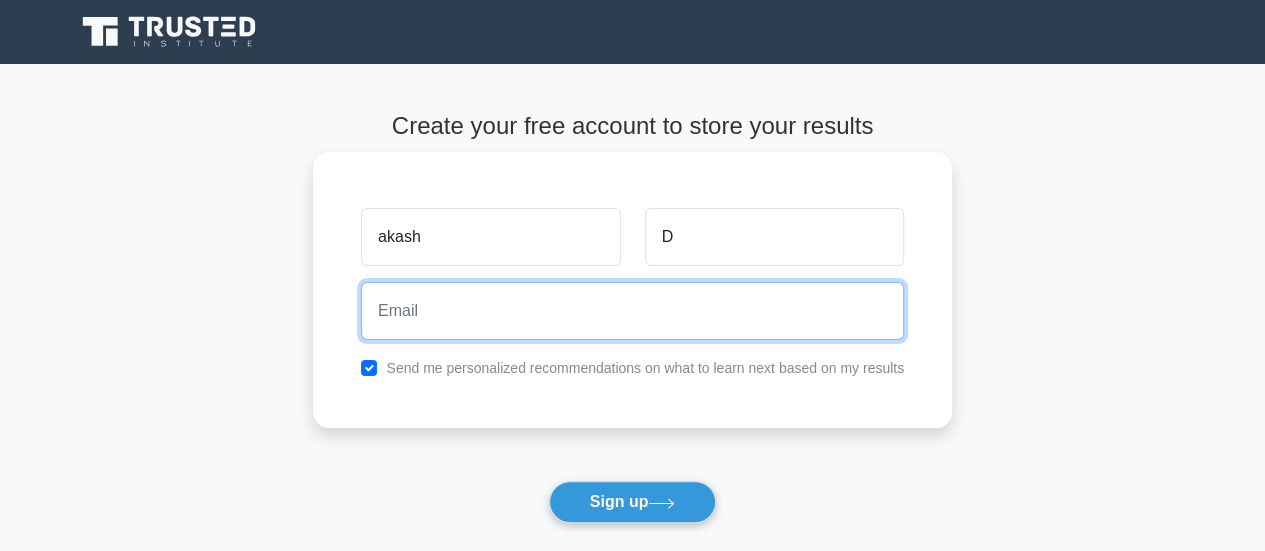 click at bounding box center (632, 311) 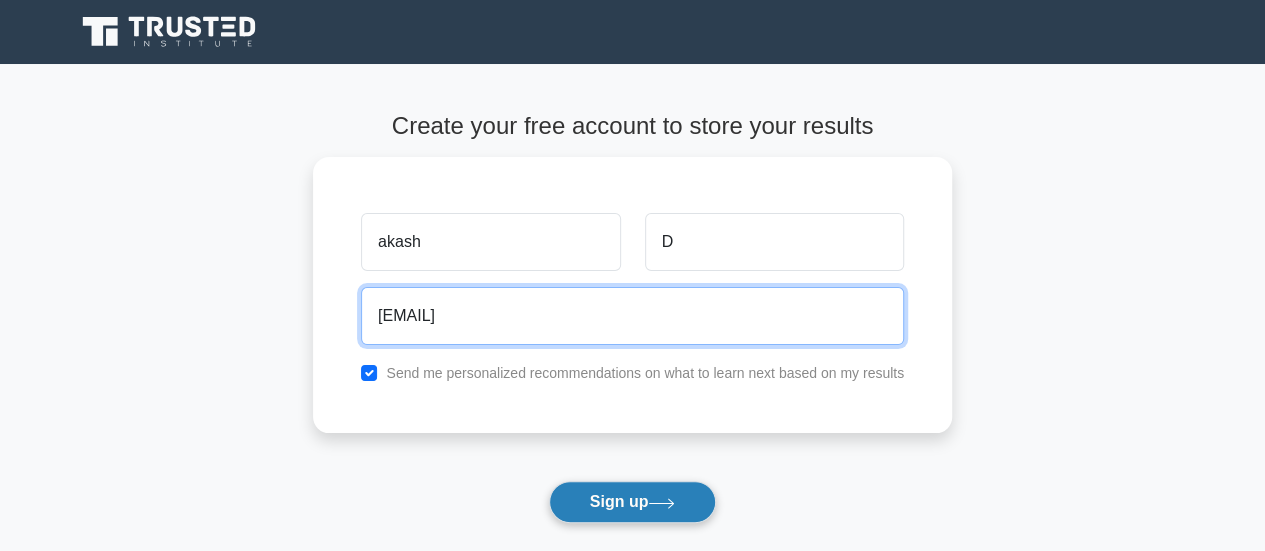 type on "[EMAIL]" 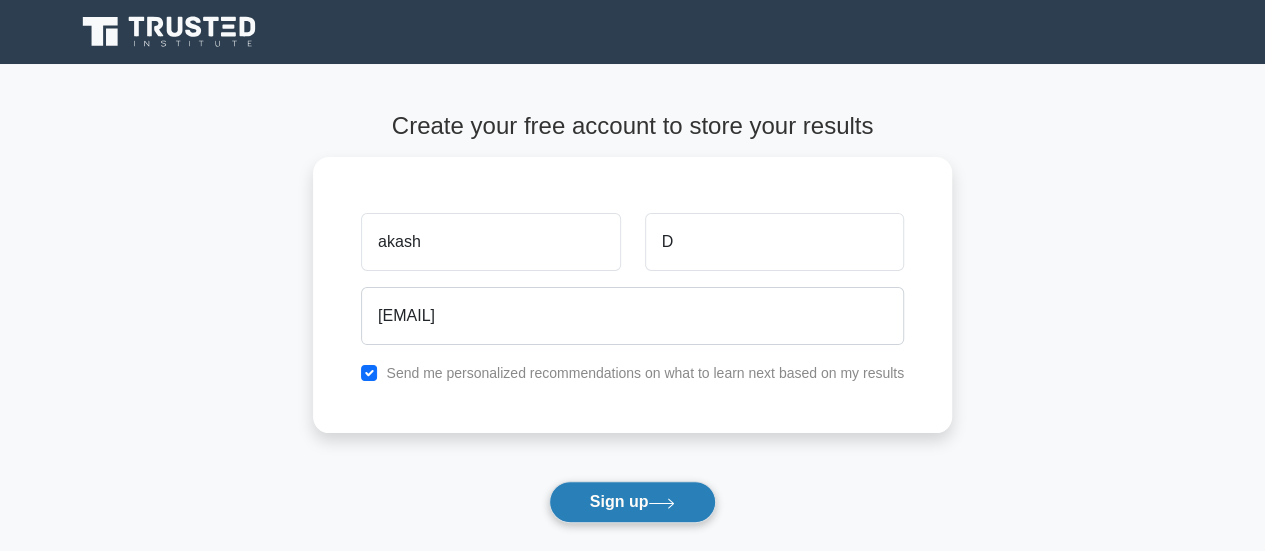 click on "Sign up" at bounding box center (633, 502) 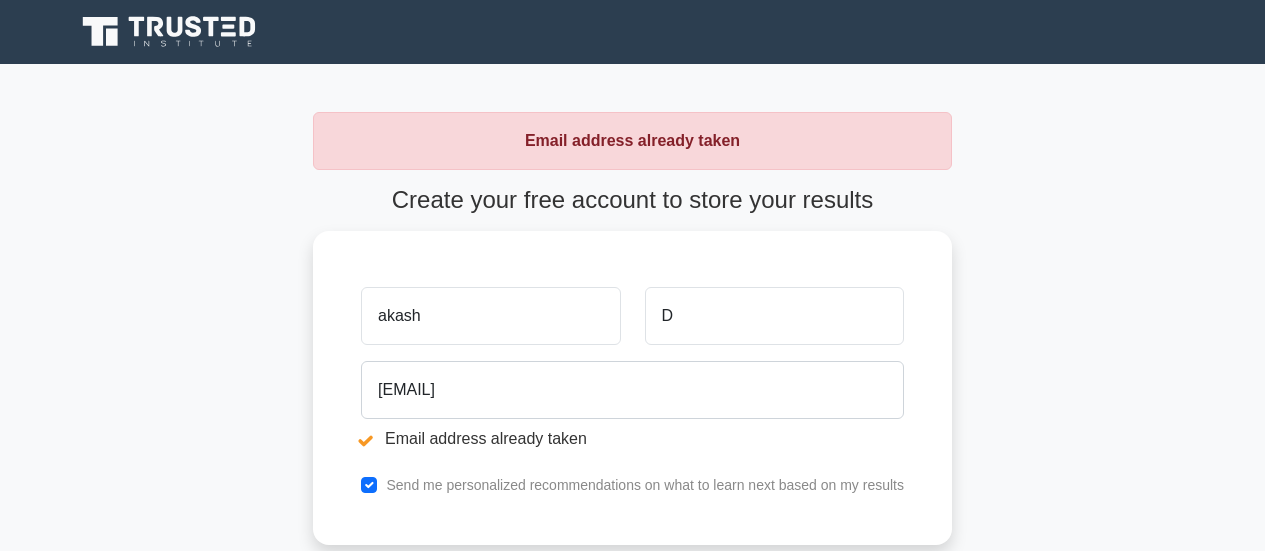 scroll, scrollTop: 0, scrollLeft: 0, axis: both 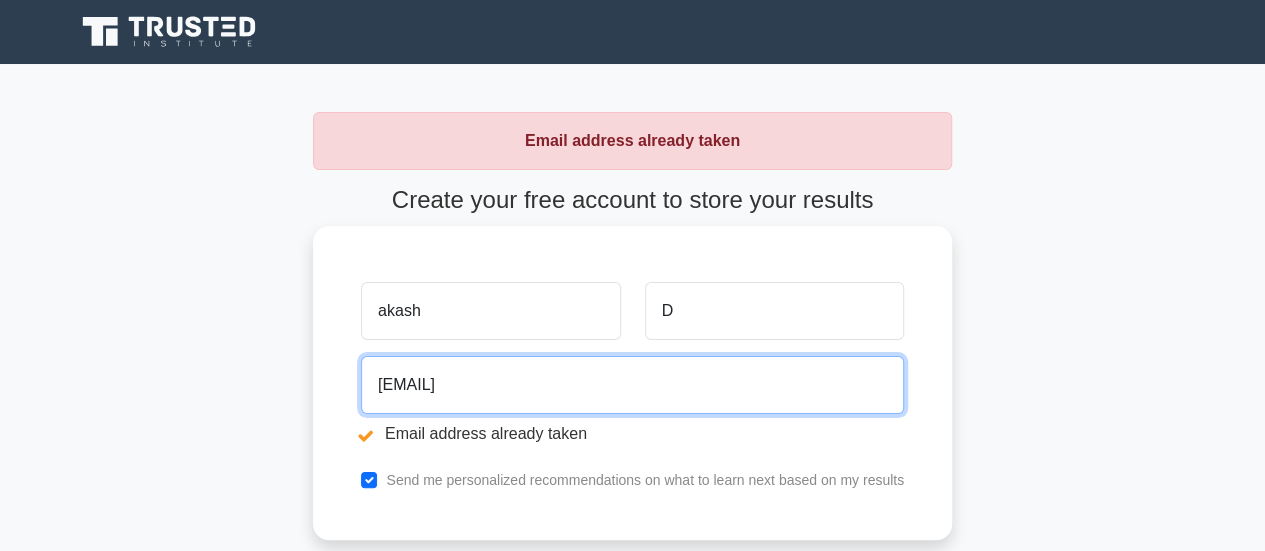 click on "d8277816@gmail.com" at bounding box center (632, 385) 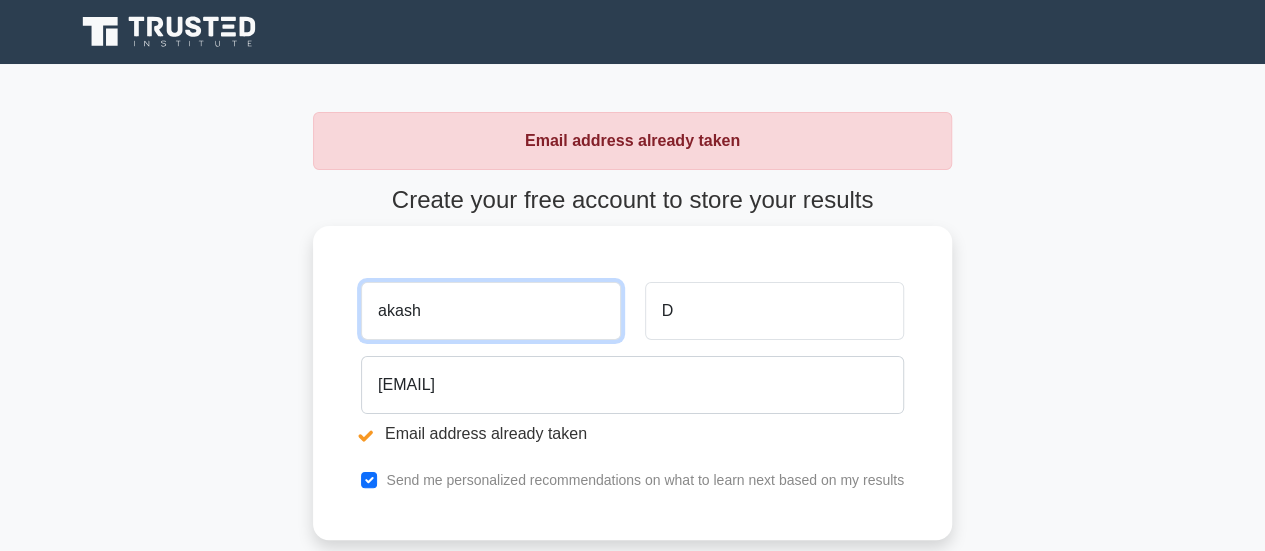 click on "akash" at bounding box center (490, 311) 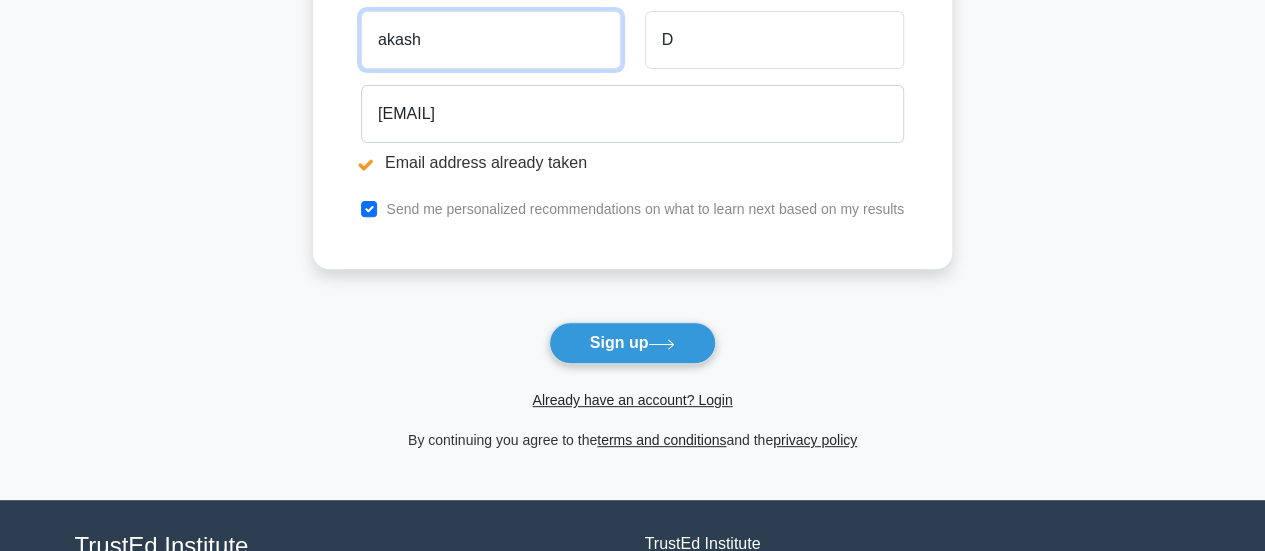 scroll, scrollTop: 272, scrollLeft: 0, axis: vertical 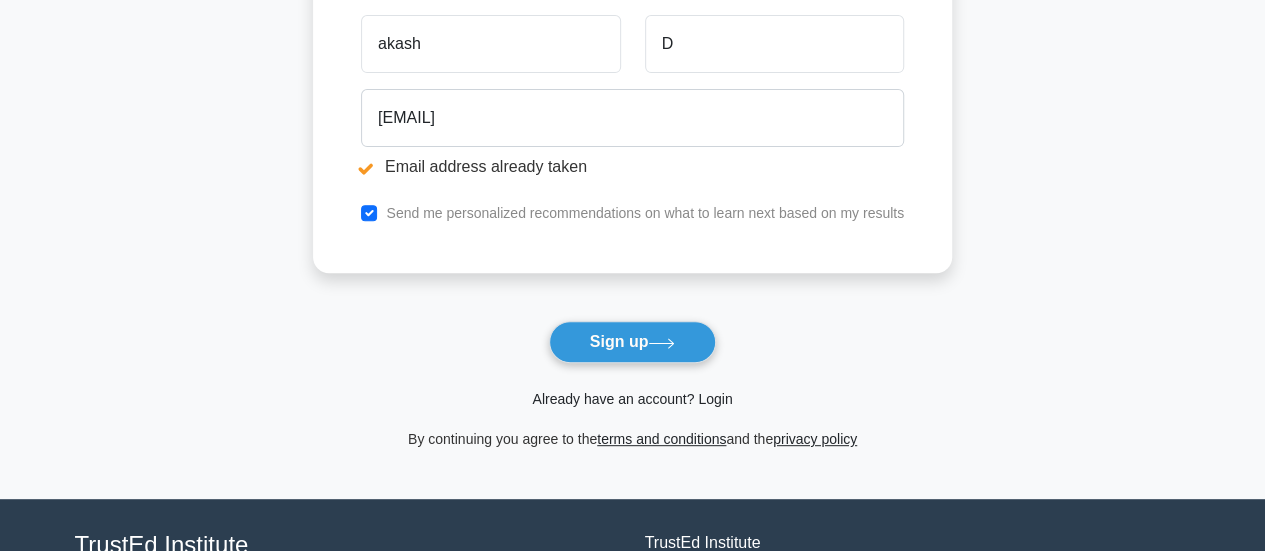 click on "Already have an account? Login" at bounding box center [632, 399] 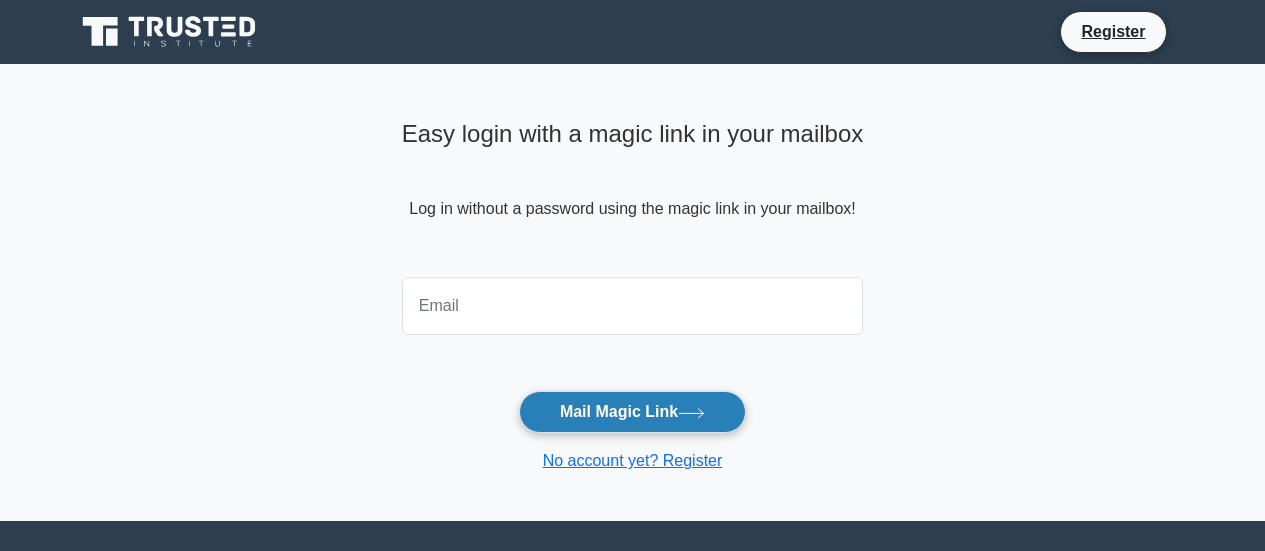 scroll, scrollTop: 0, scrollLeft: 0, axis: both 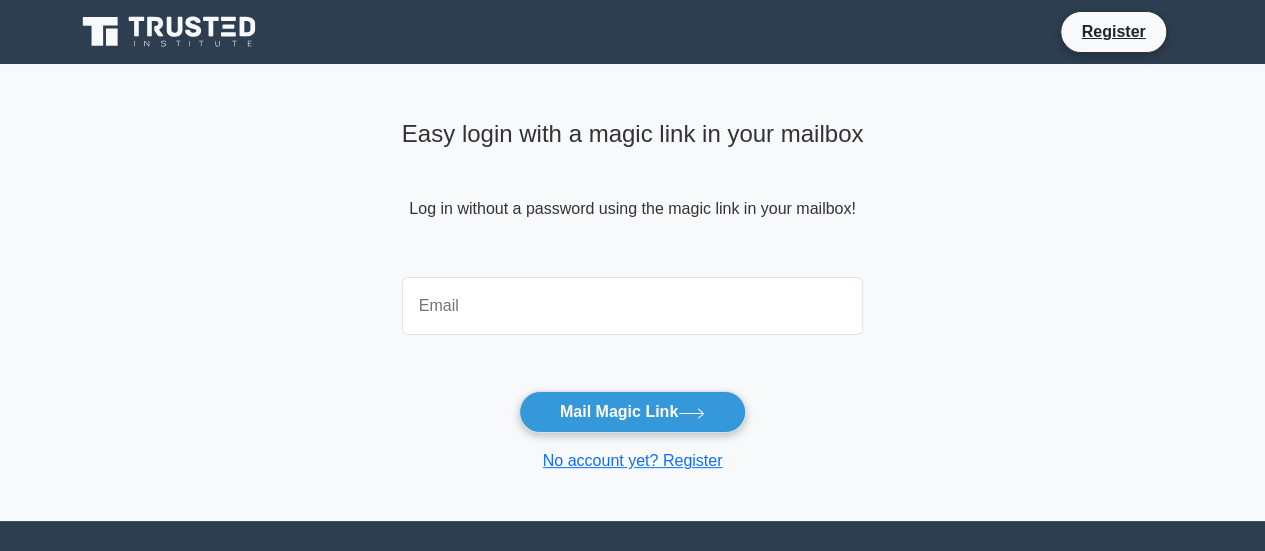 click at bounding box center (633, 306) 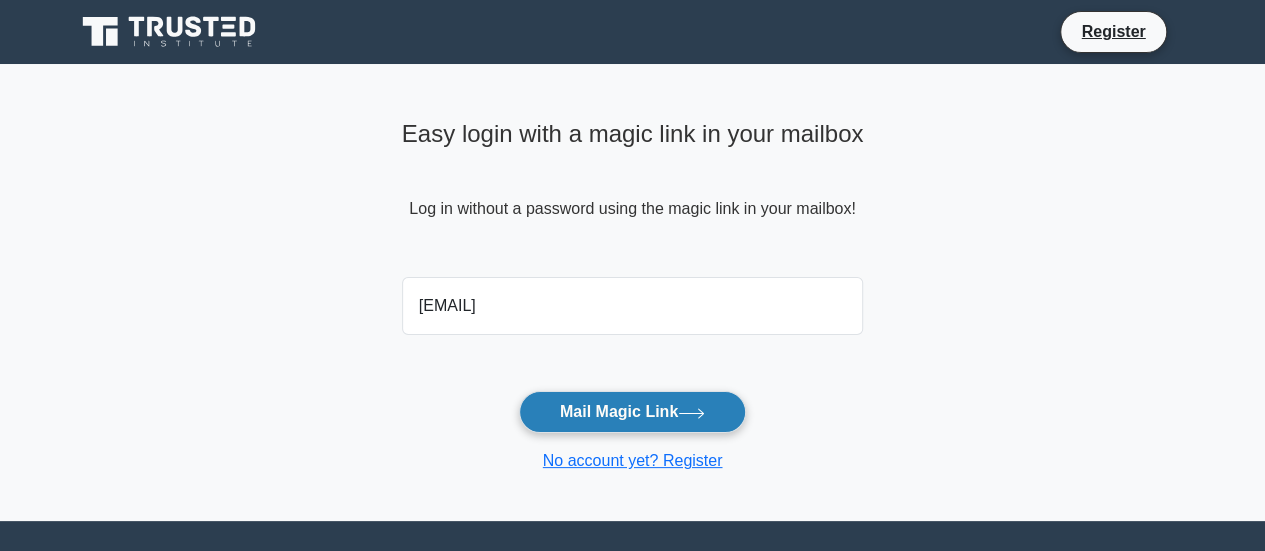 type on "d8277816@gmail.com" 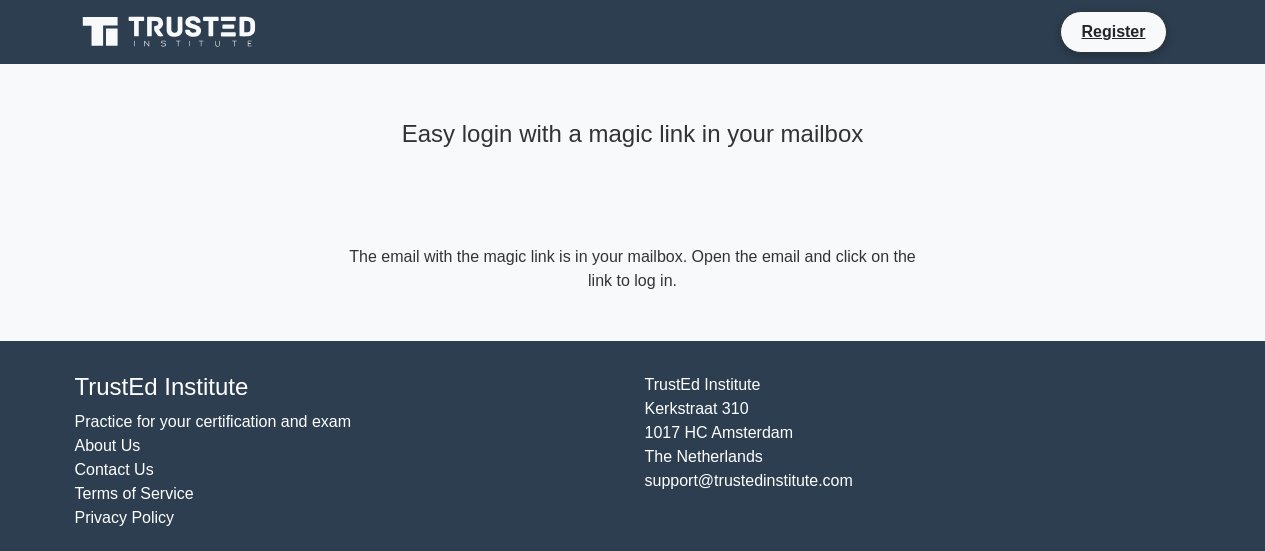 scroll, scrollTop: 0, scrollLeft: 0, axis: both 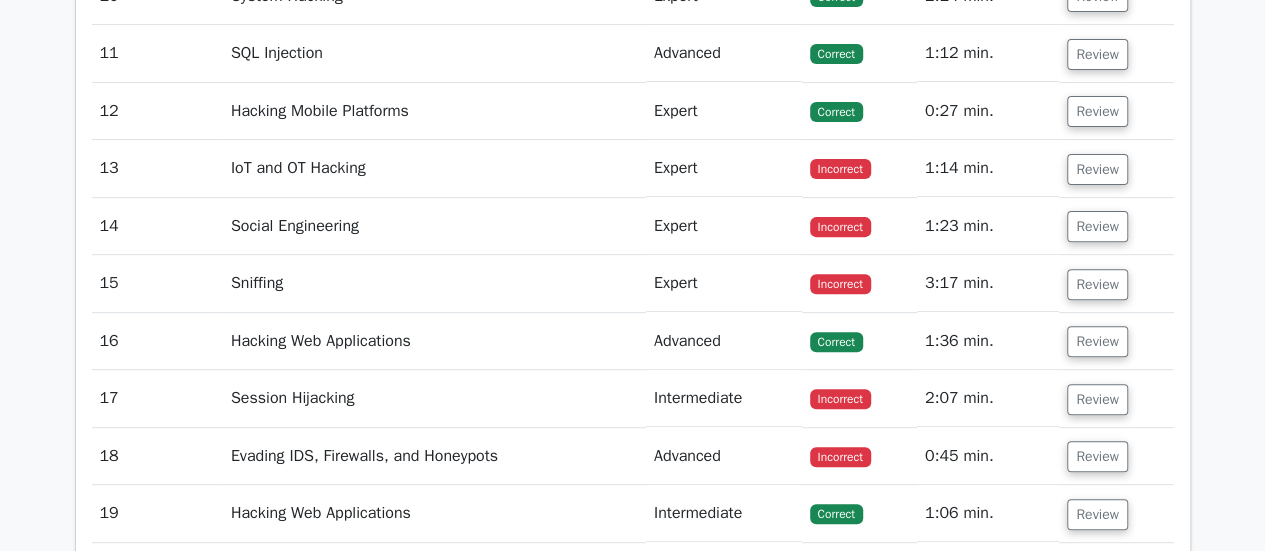 click on "Review" at bounding box center [1116, 168] 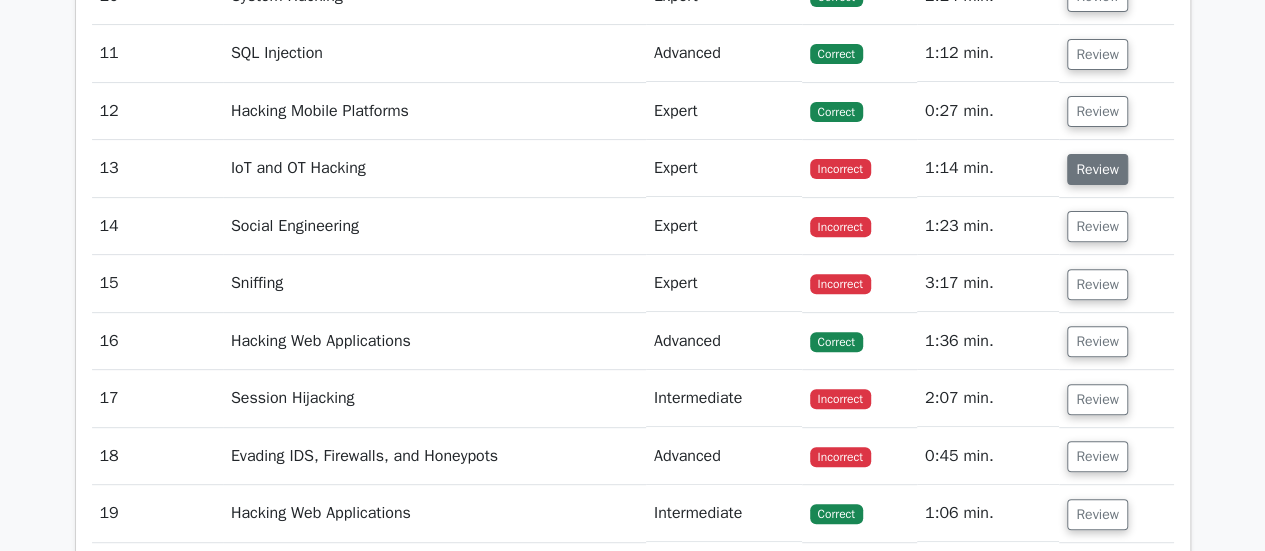 click on "Review" at bounding box center (1097, 169) 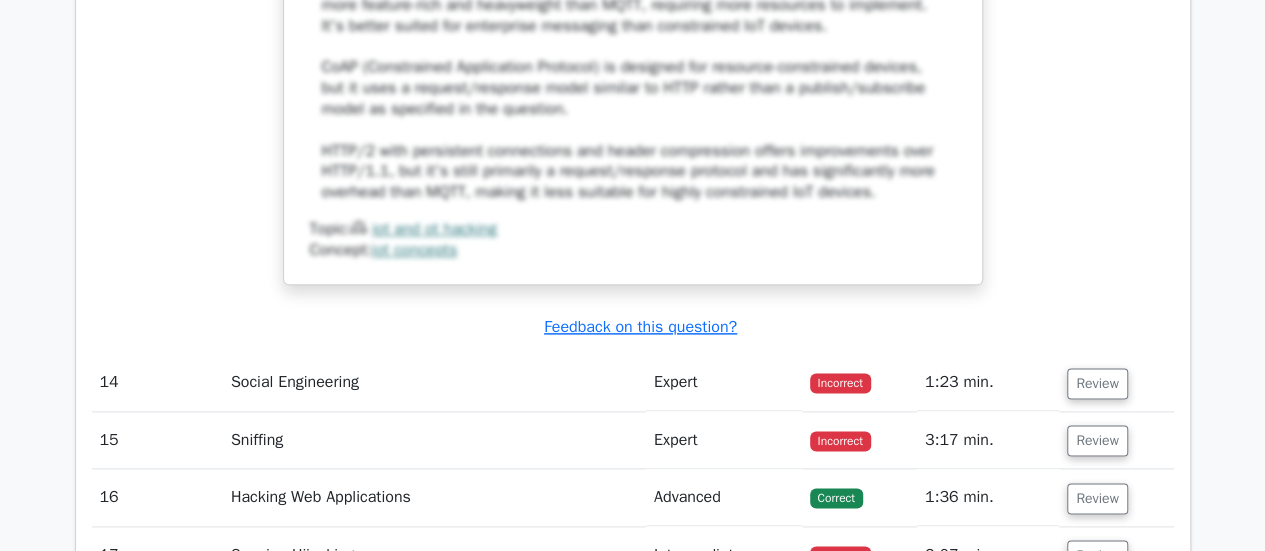 scroll, scrollTop: 4926, scrollLeft: 0, axis: vertical 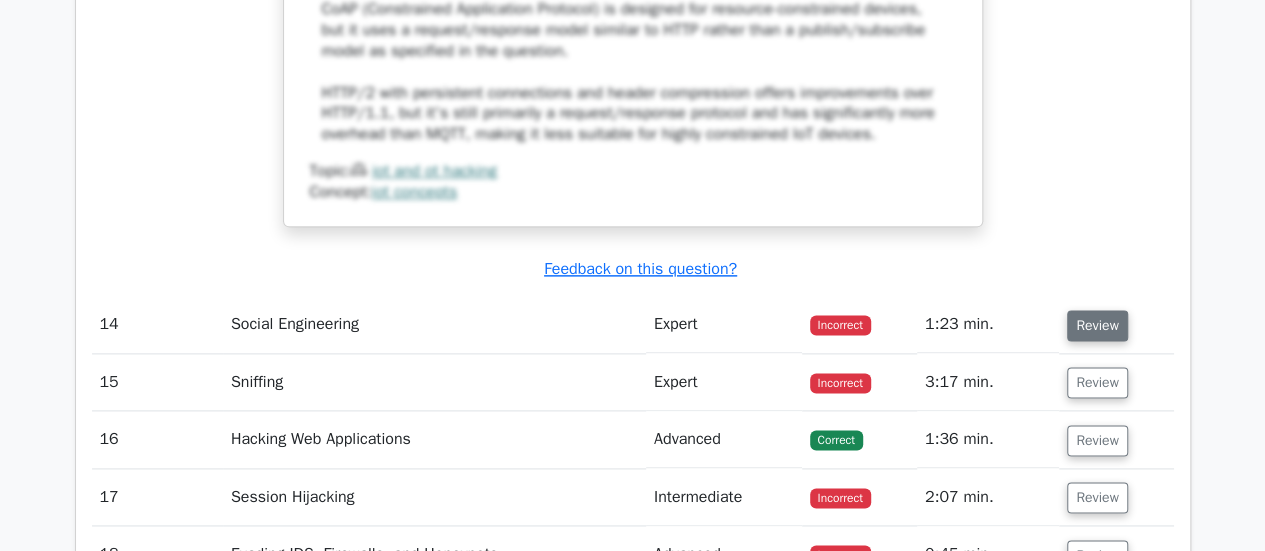 click on "Review" at bounding box center [1097, 325] 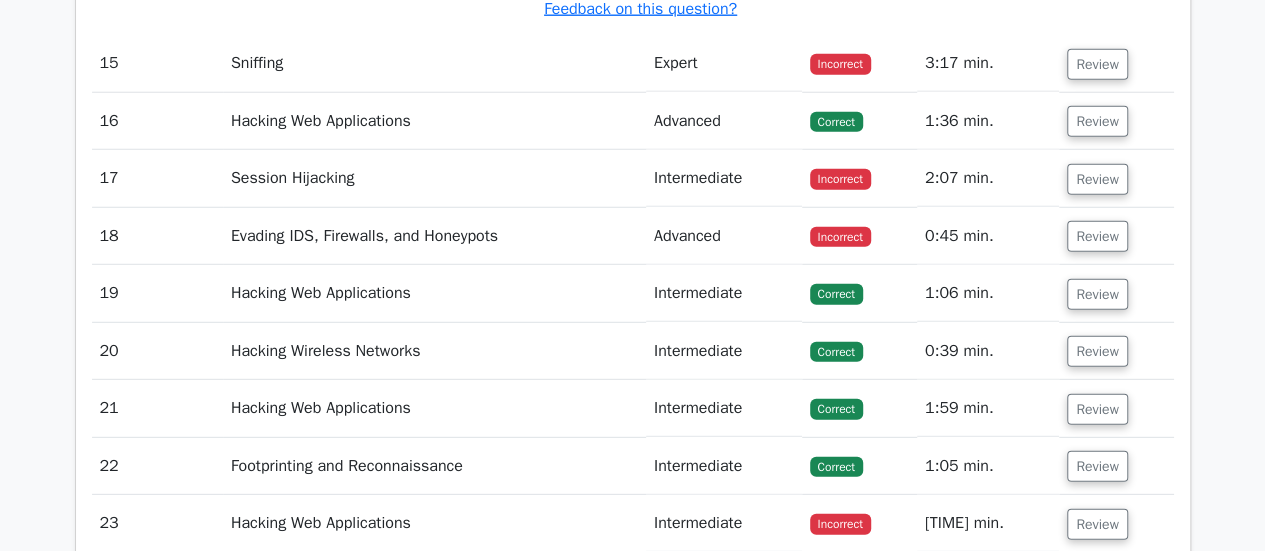 scroll, scrollTop: 6478, scrollLeft: 0, axis: vertical 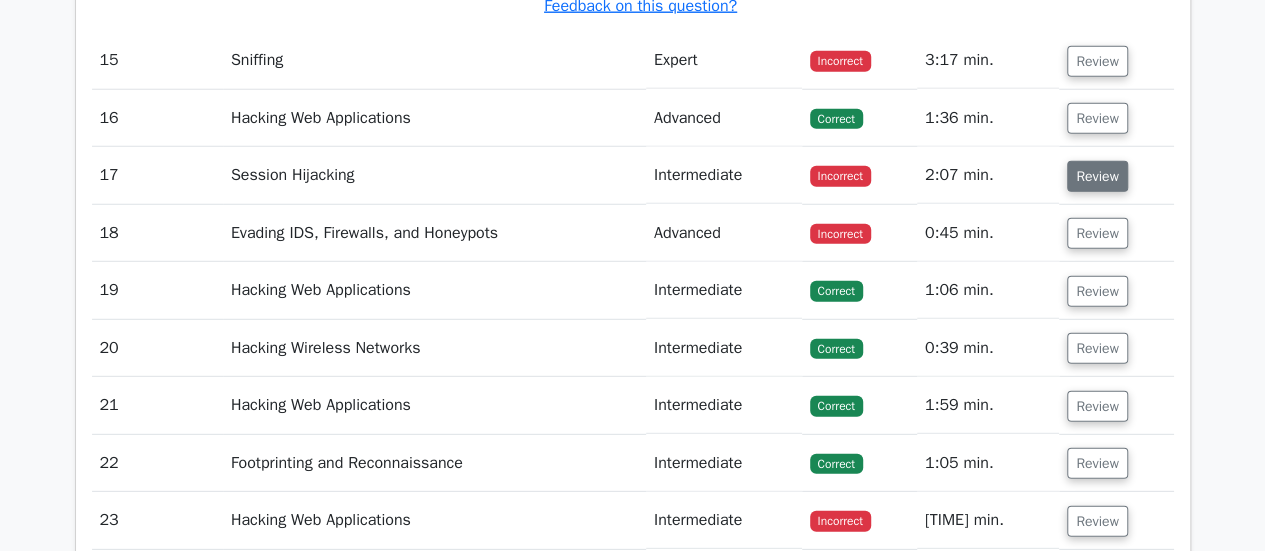 click on "Review" at bounding box center (1097, 176) 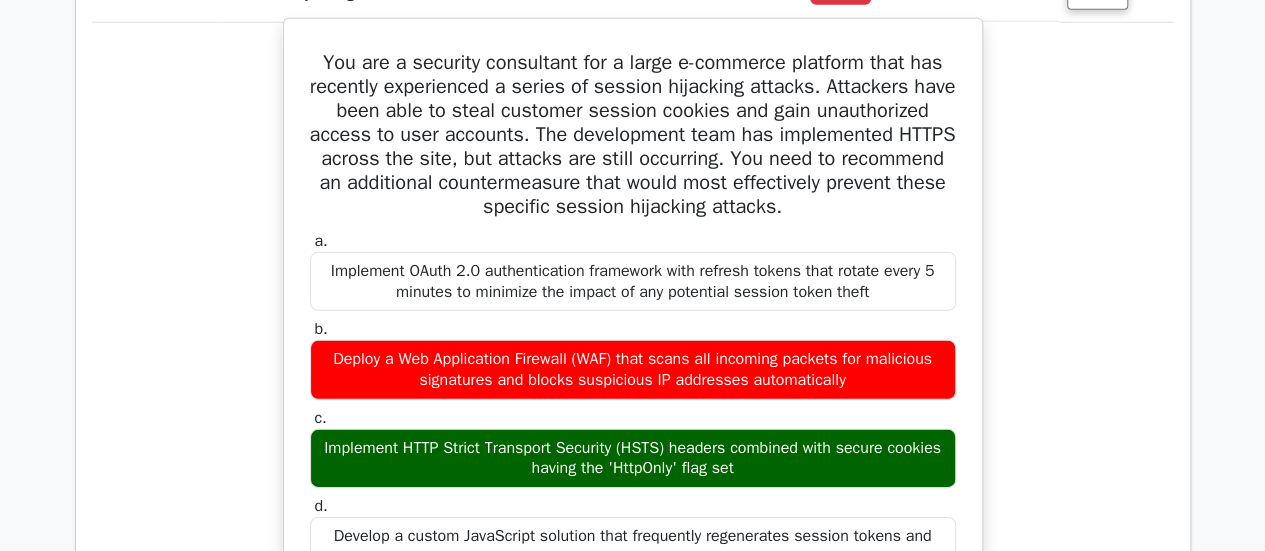 scroll, scrollTop: 6678, scrollLeft: 0, axis: vertical 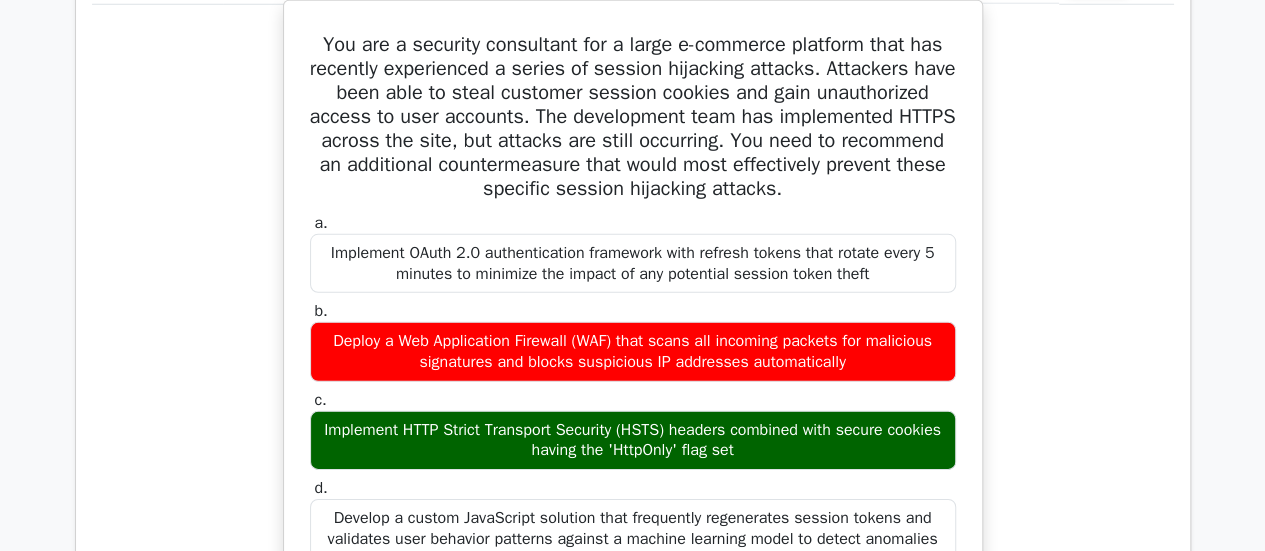 drag, startPoint x: 424, startPoint y: 425, endPoint x: 697, endPoint y: 435, distance: 273.18307 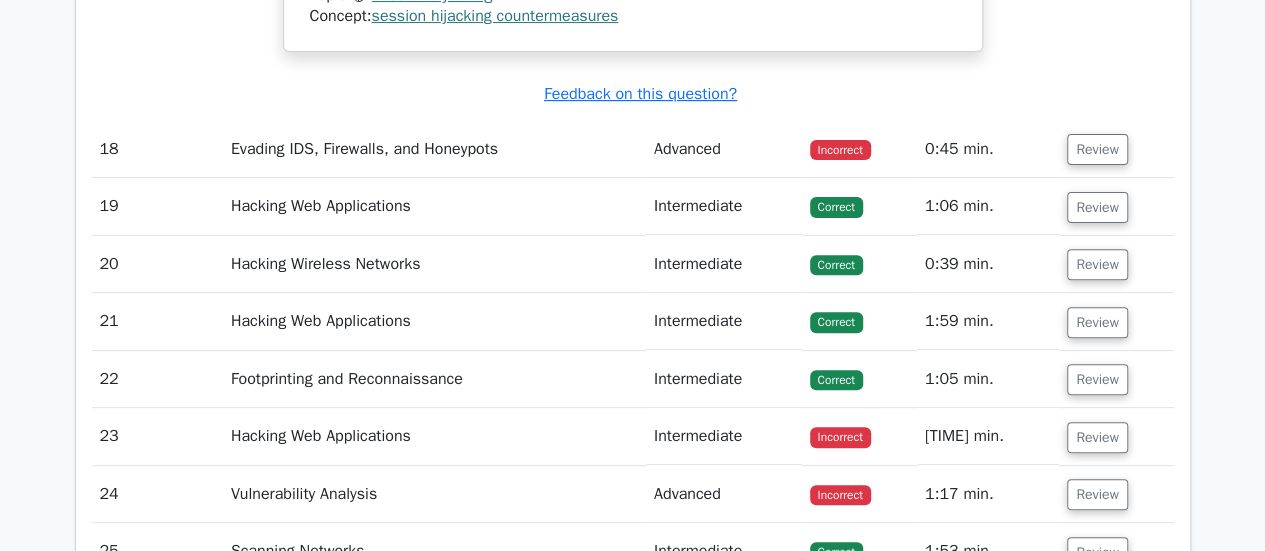 scroll, scrollTop: 7872, scrollLeft: 0, axis: vertical 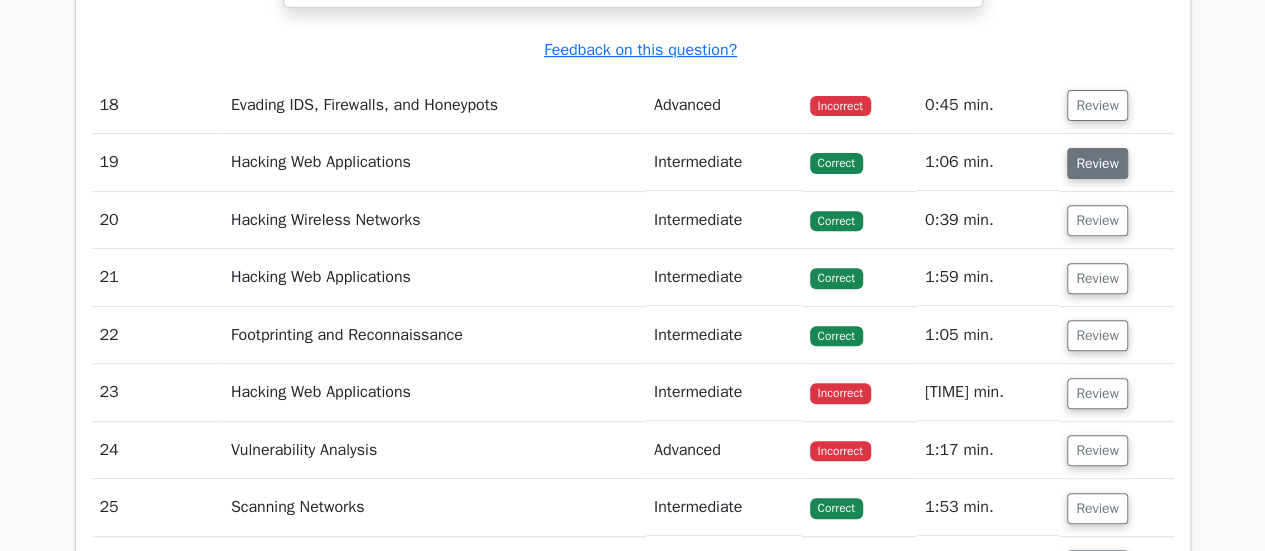 click on "Review" at bounding box center (1097, 163) 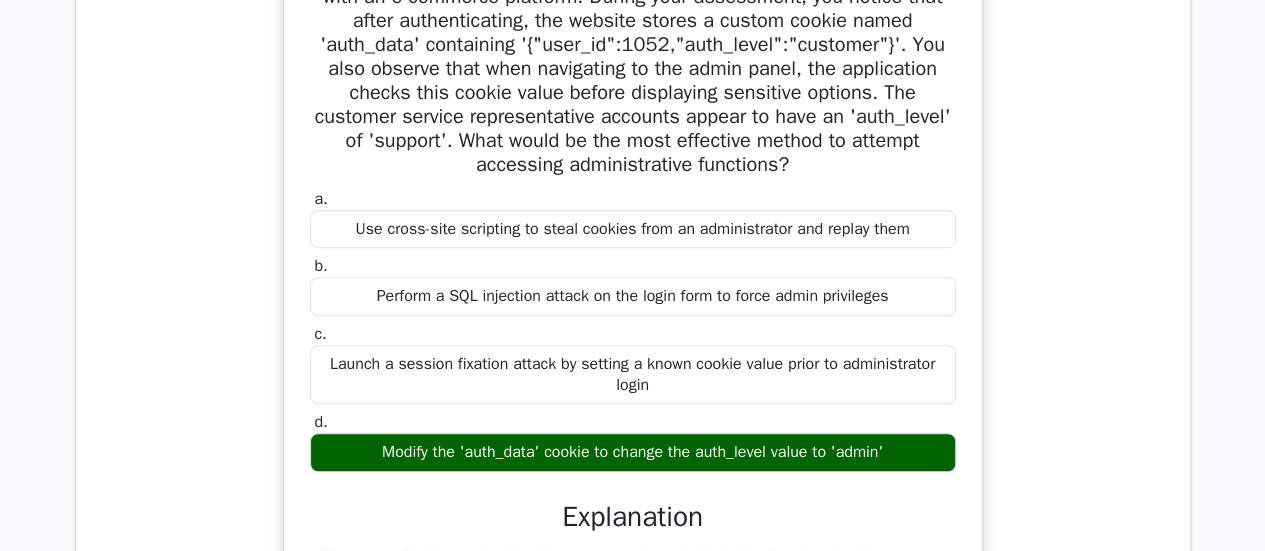 scroll, scrollTop: 8132, scrollLeft: 0, axis: vertical 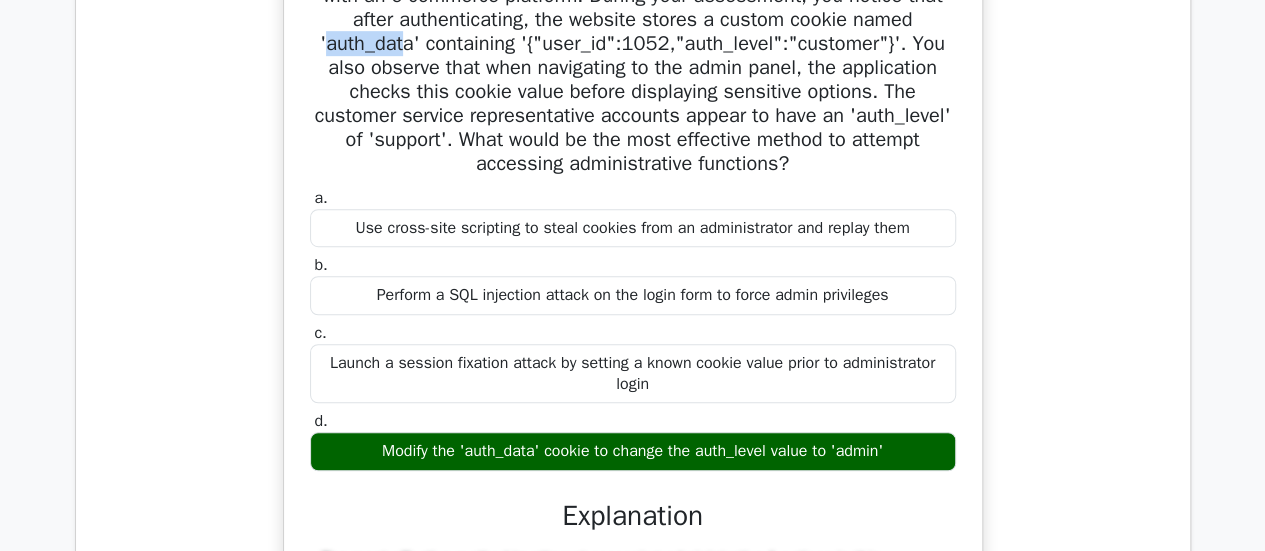 drag, startPoint x: 573, startPoint y: 41, endPoint x: 654, endPoint y: 39, distance: 81.02469 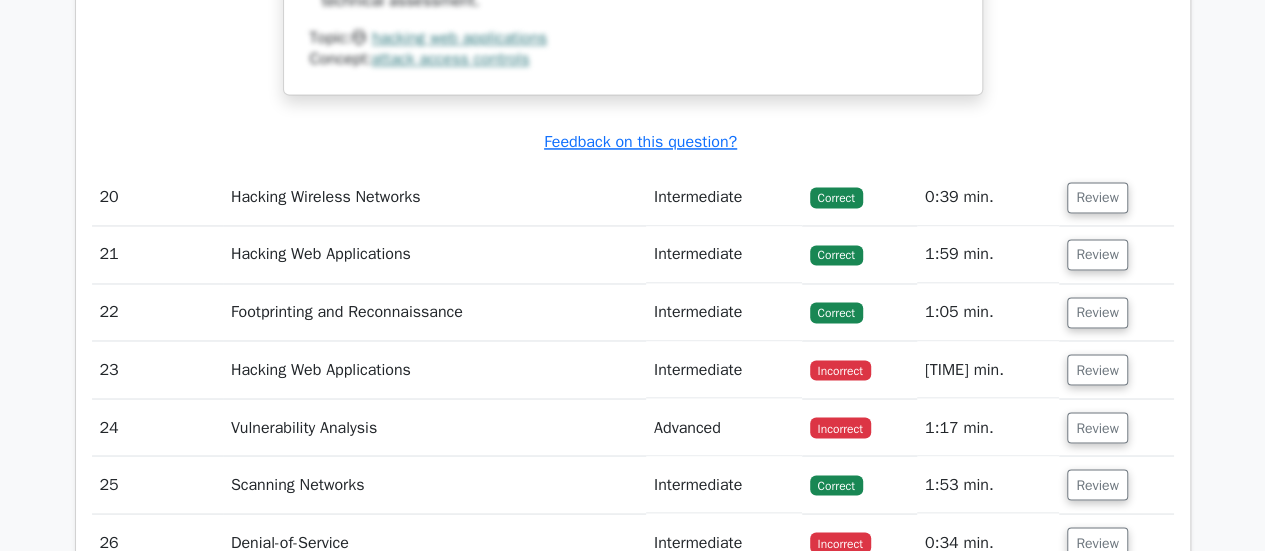 scroll, scrollTop: 9130, scrollLeft: 0, axis: vertical 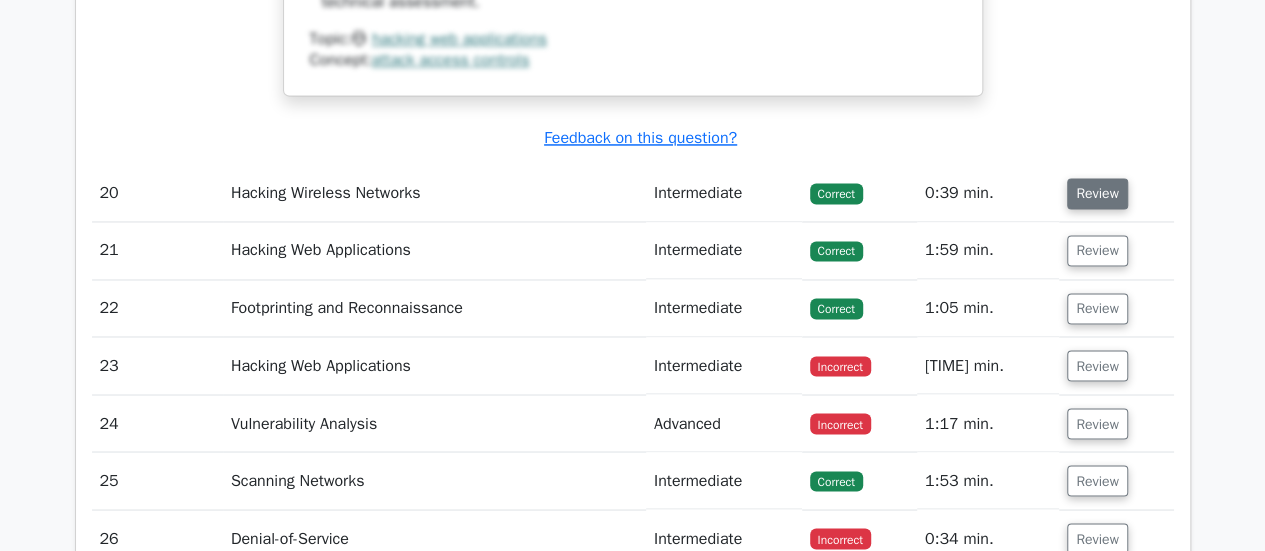 click on "Review" at bounding box center [1097, 193] 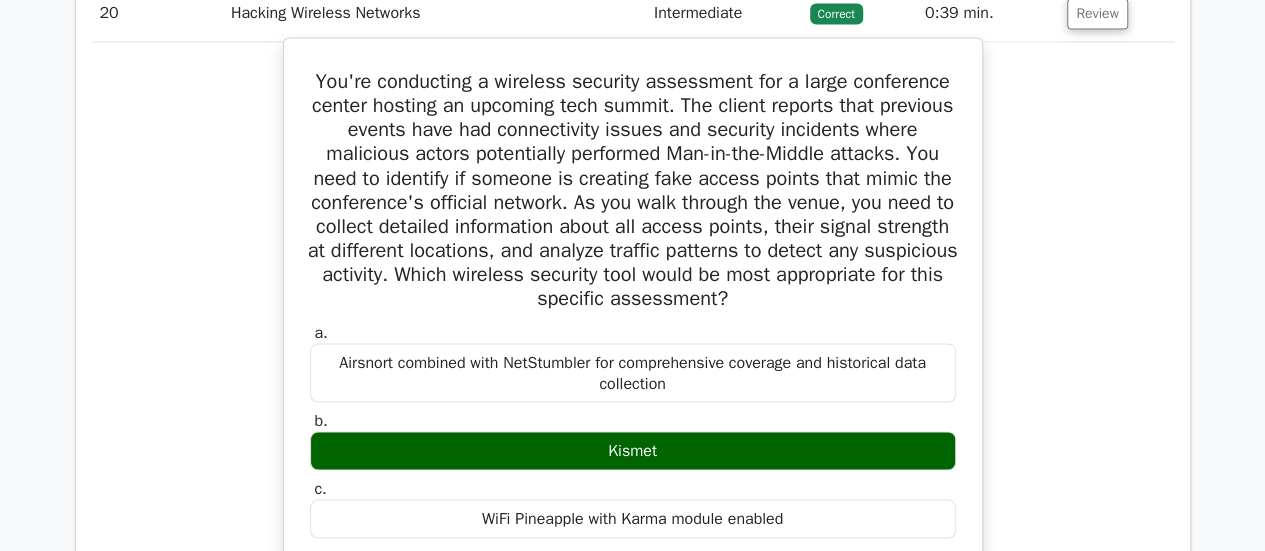 scroll, scrollTop: 9309, scrollLeft: 0, axis: vertical 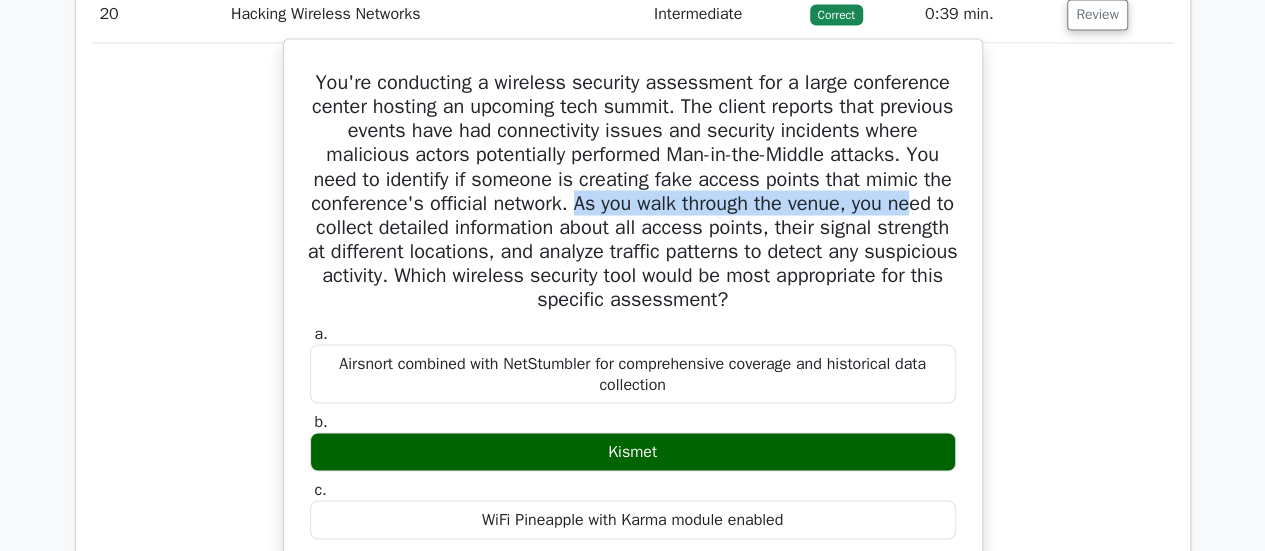 drag, startPoint x: 725, startPoint y: 199, endPoint x: 432, endPoint y: 233, distance: 294.9661 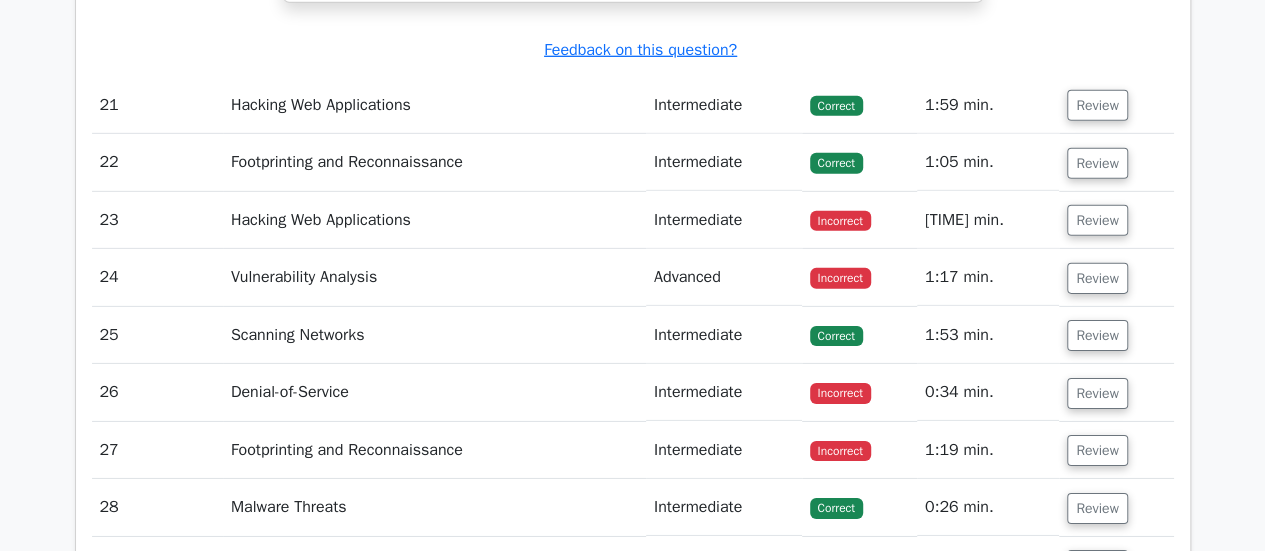 scroll, scrollTop: 10618, scrollLeft: 0, axis: vertical 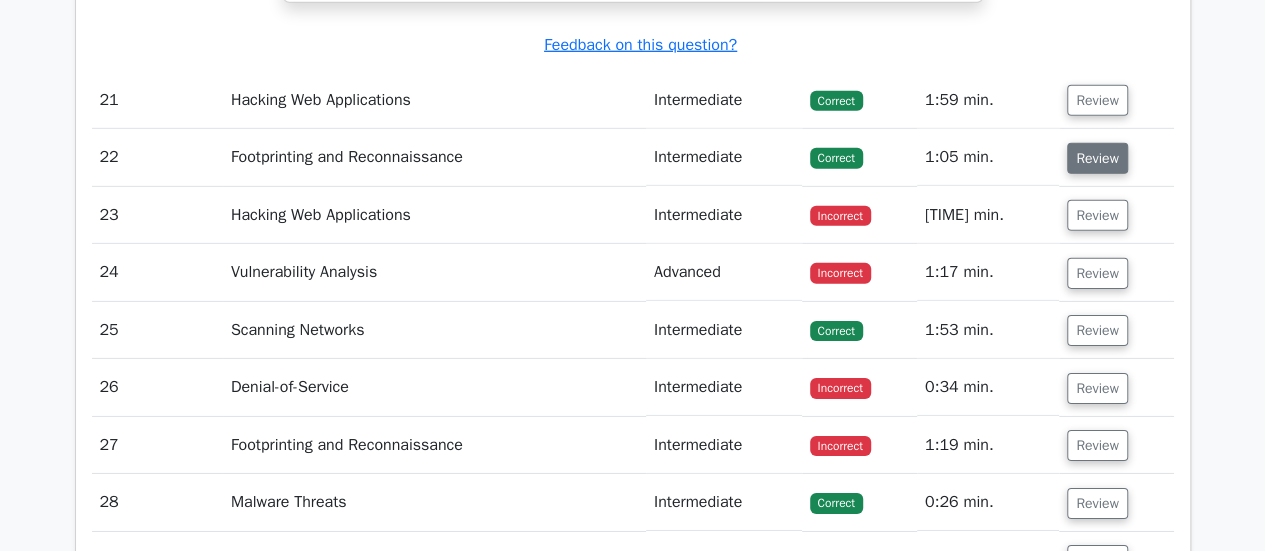 click on "Review" at bounding box center [1097, 158] 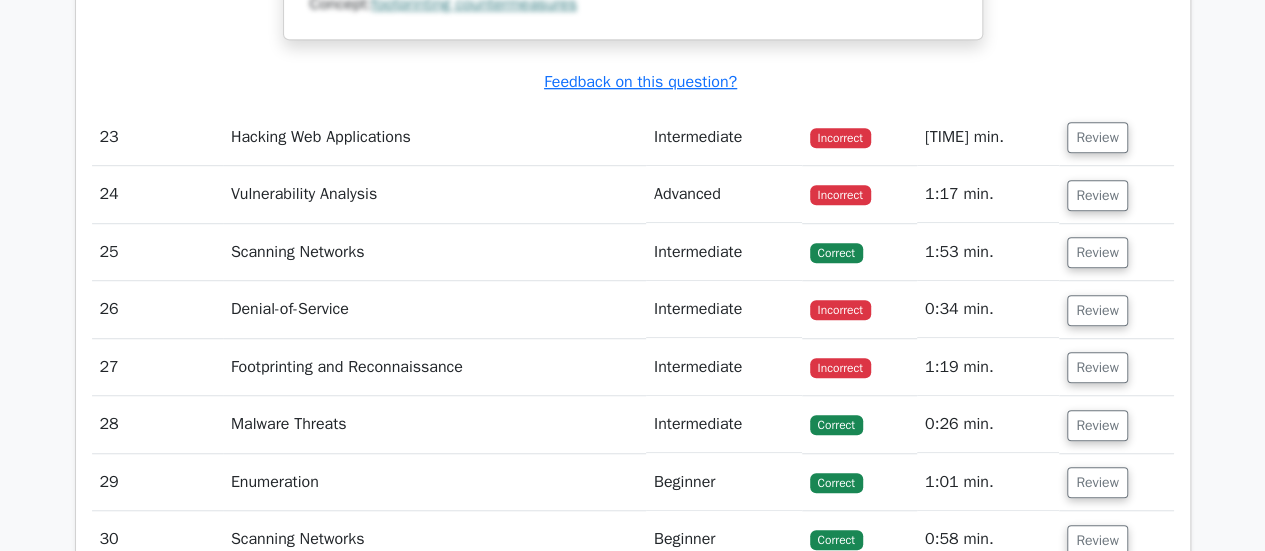 scroll, scrollTop: 11944, scrollLeft: 0, axis: vertical 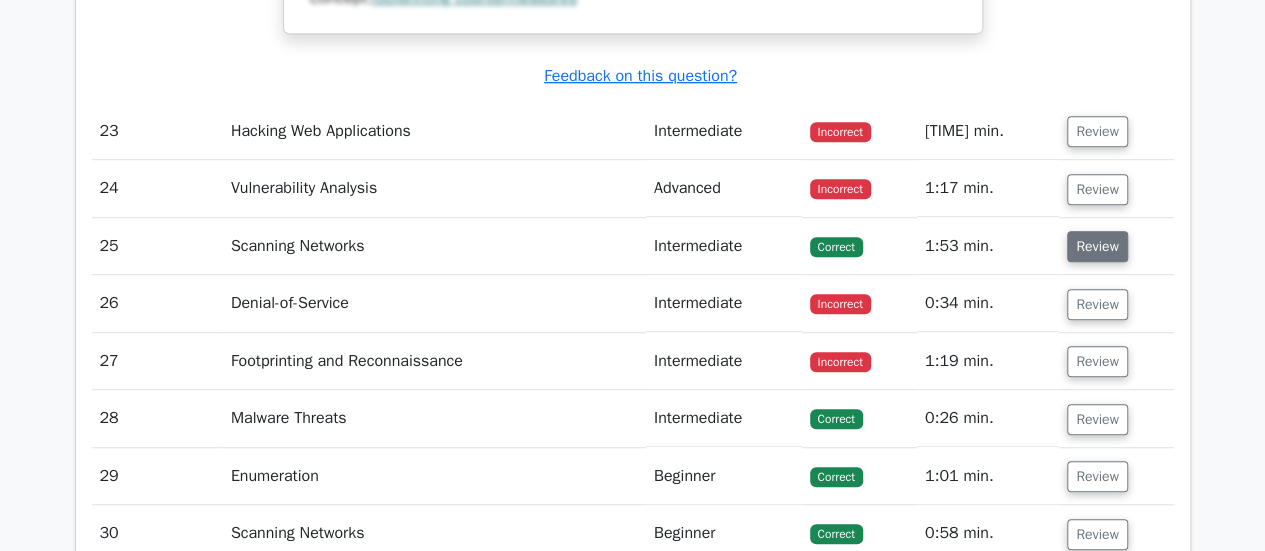 click on "Review" at bounding box center (1097, 246) 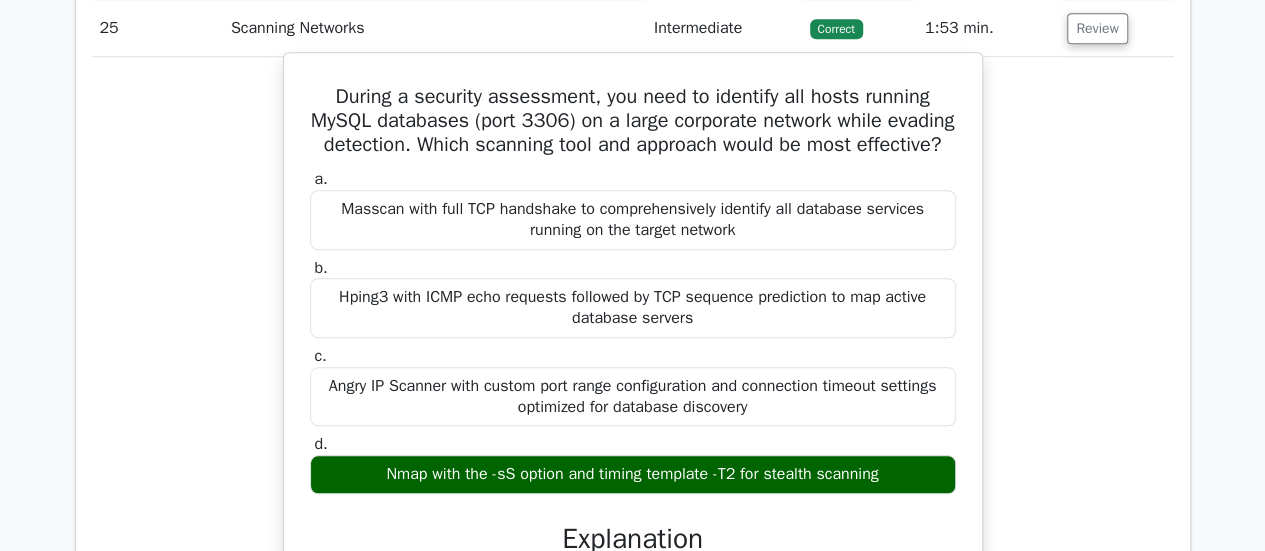 scroll, scrollTop: 12163, scrollLeft: 0, axis: vertical 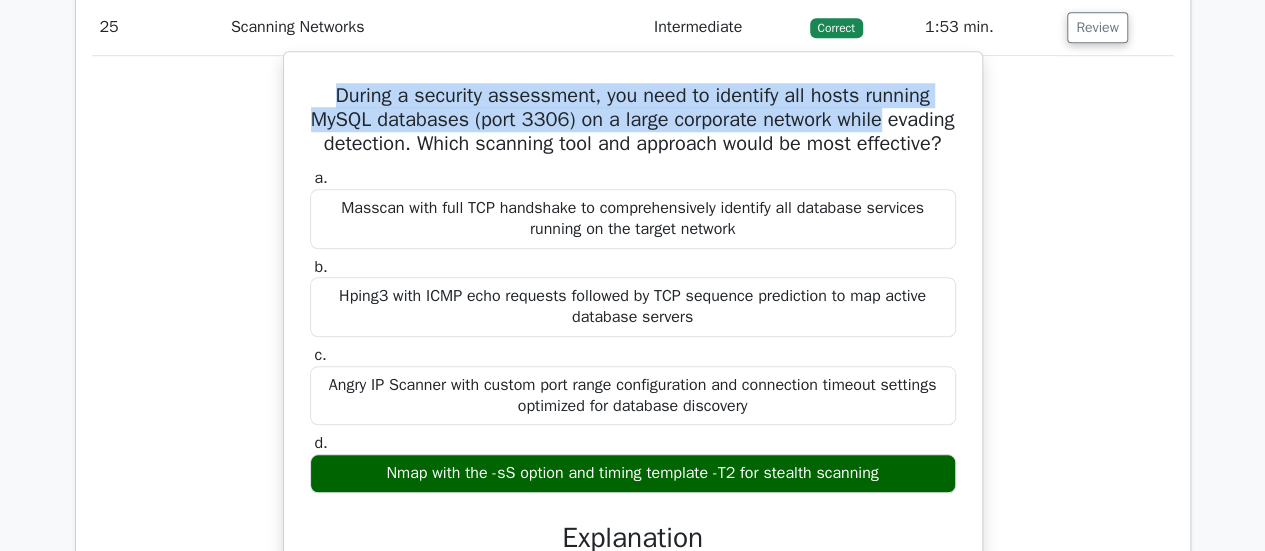drag, startPoint x: 324, startPoint y: 75, endPoint x: 948, endPoint y: 113, distance: 625.156 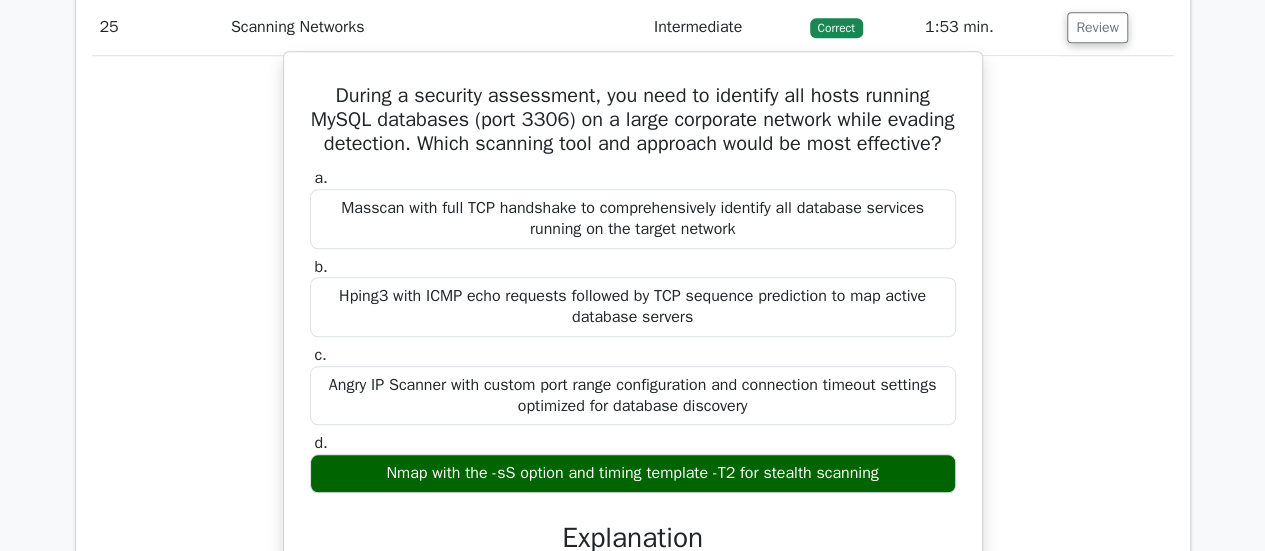 click on "During a security assessment, you need to identify all hosts running MySQL databases (port 3306) on a large corporate network while evading detection. Which scanning tool and approach would be most effective?" at bounding box center [633, 120] 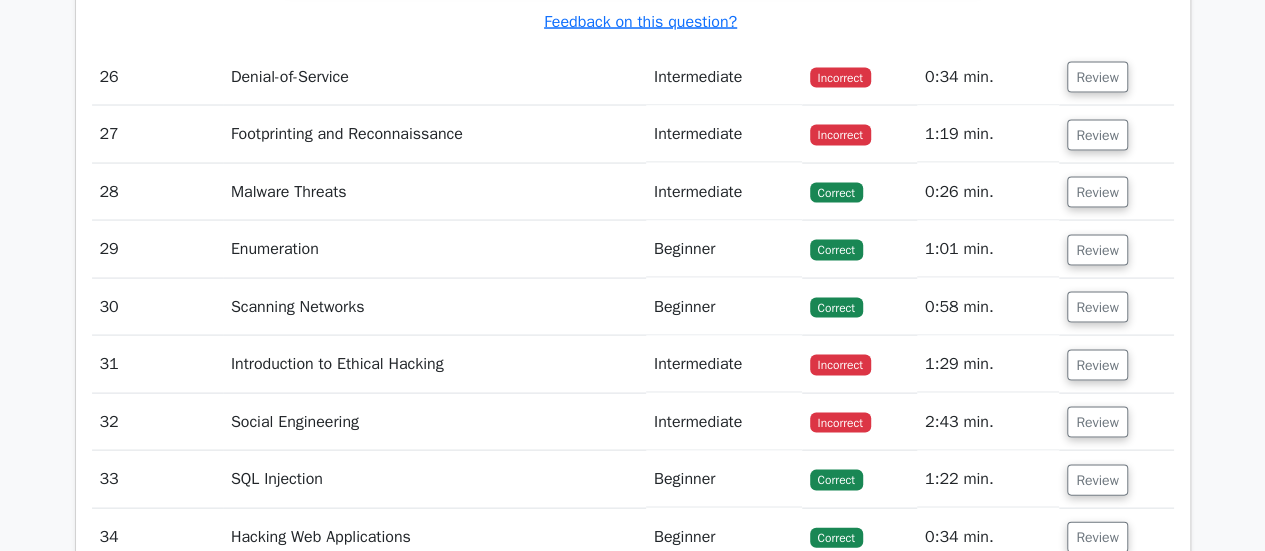 scroll, scrollTop: 13259, scrollLeft: 0, axis: vertical 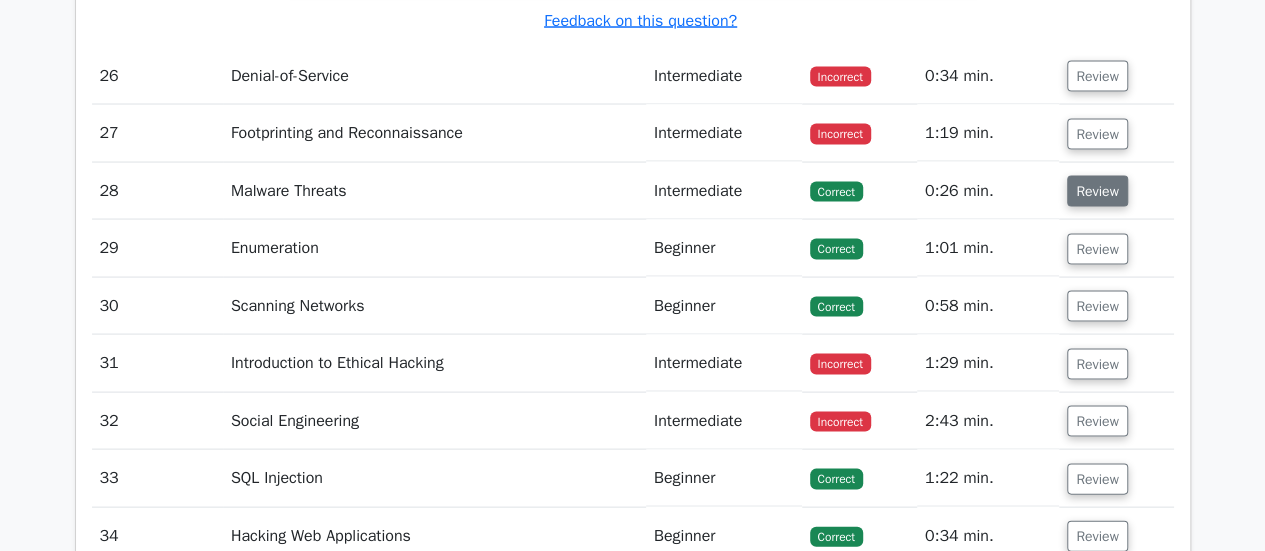 click on "Review" at bounding box center (1097, 190) 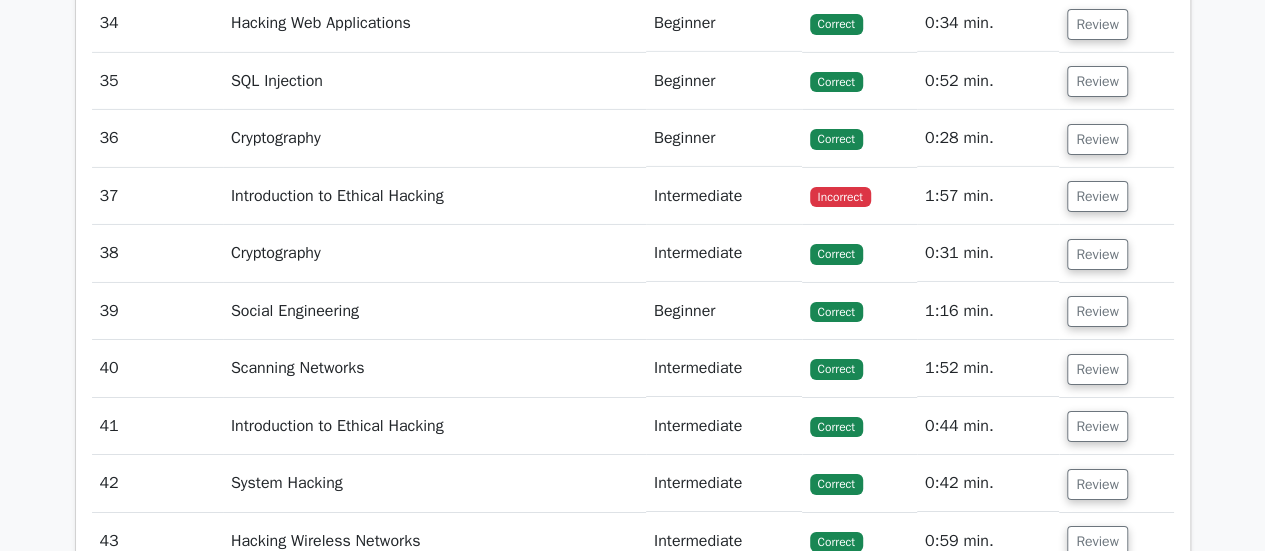 scroll, scrollTop: 14729, scrollLeft: 0, axis: vertical 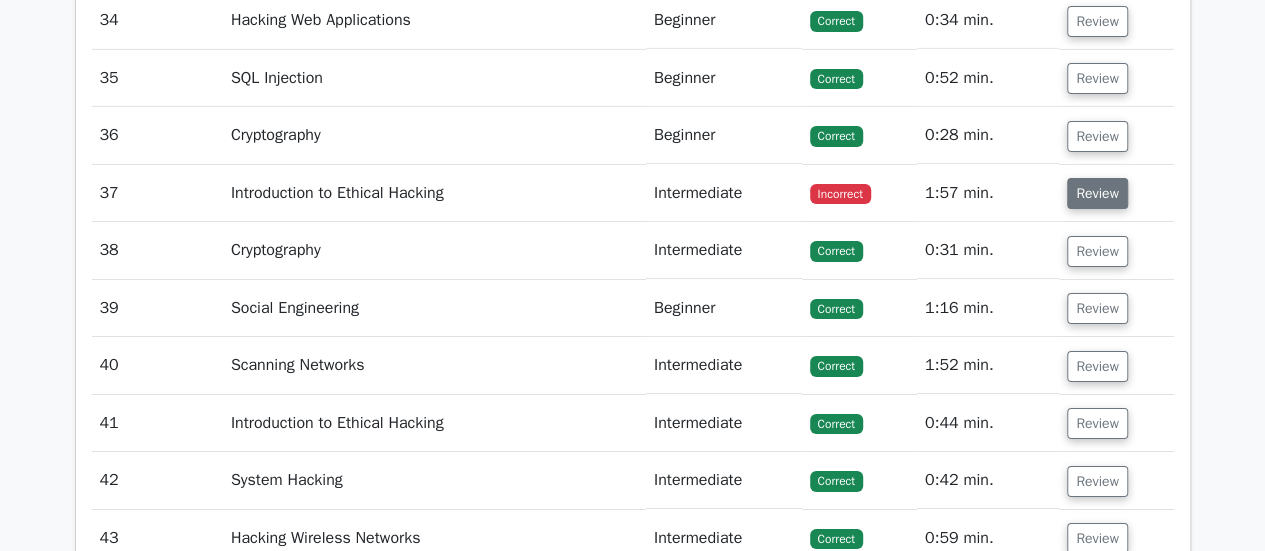 click on "Review" at bounding box center (1097, 193) 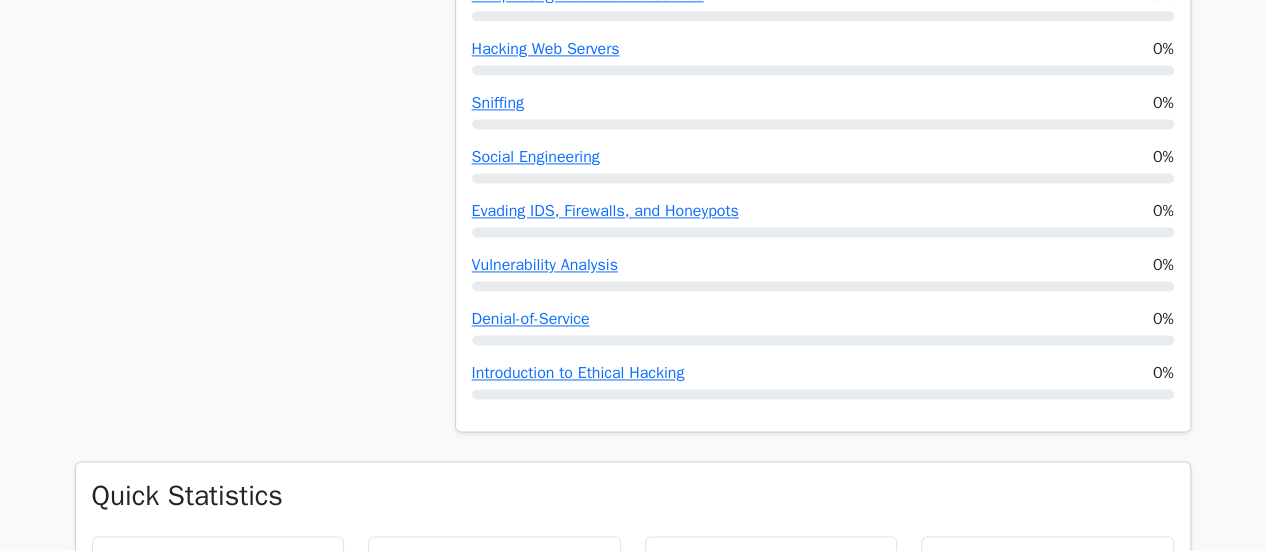 scroll, scrollTop: 1410, scrollLeft: 0, axis: vertical 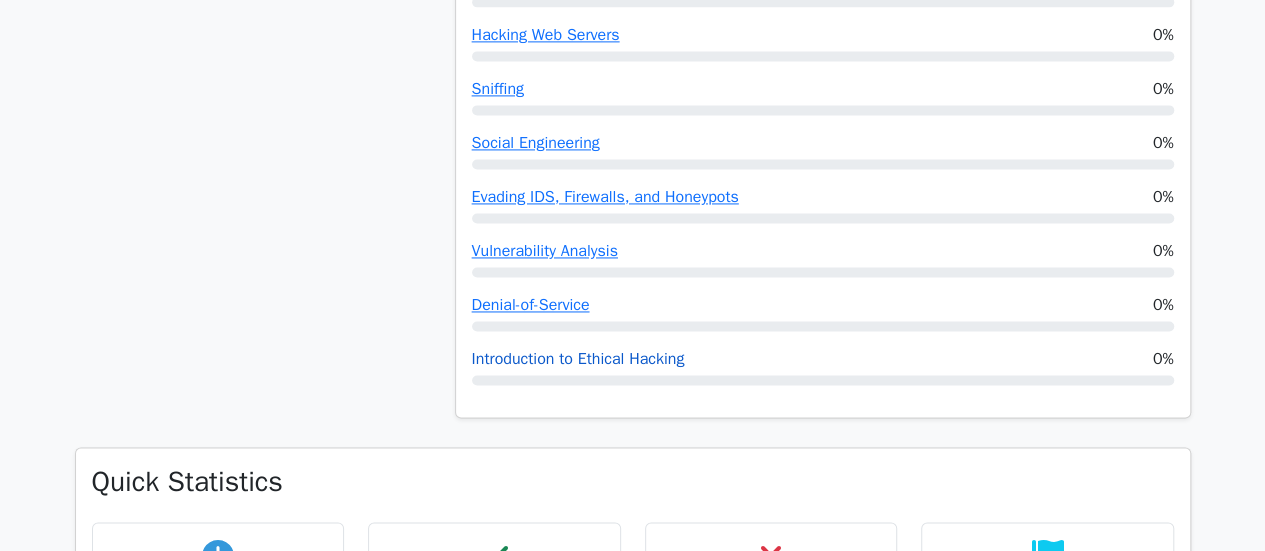 click on "Introduction to Ethical Hacking" at bounding box center (578, 359) 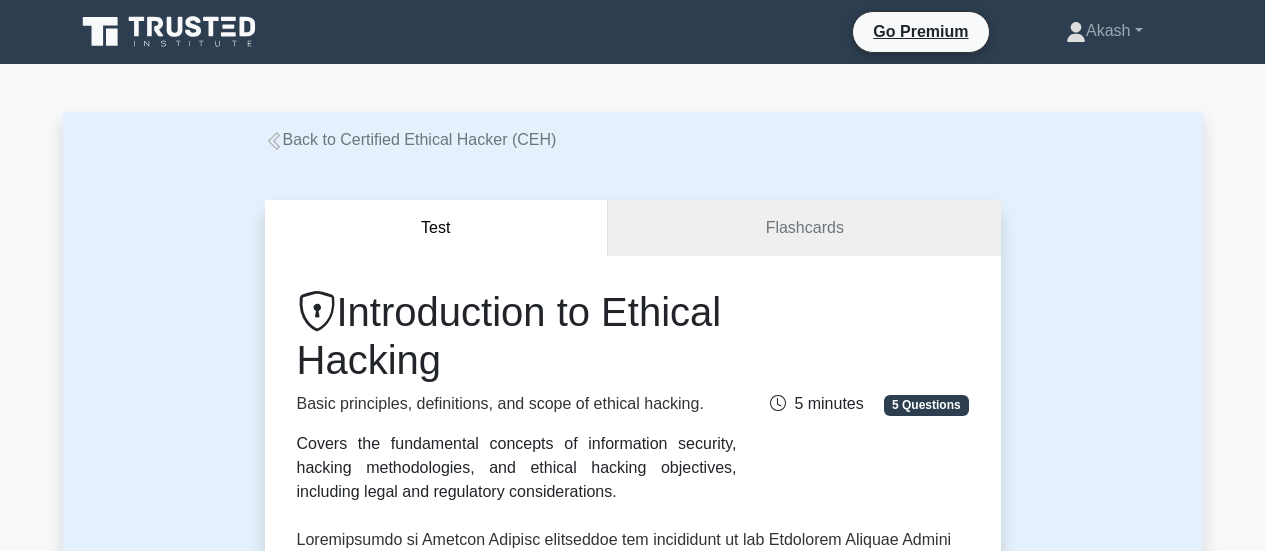 scroll, scrollTop: 0, scrollLeft: 0, axis: both 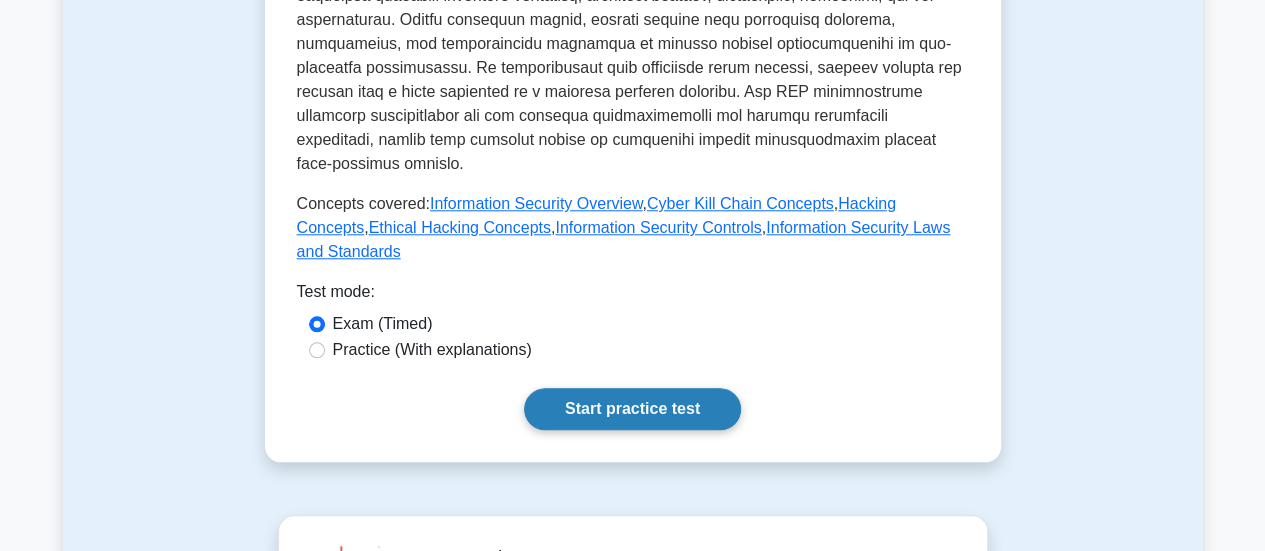 click on "Start practice test" at bounding box center [632, 409] 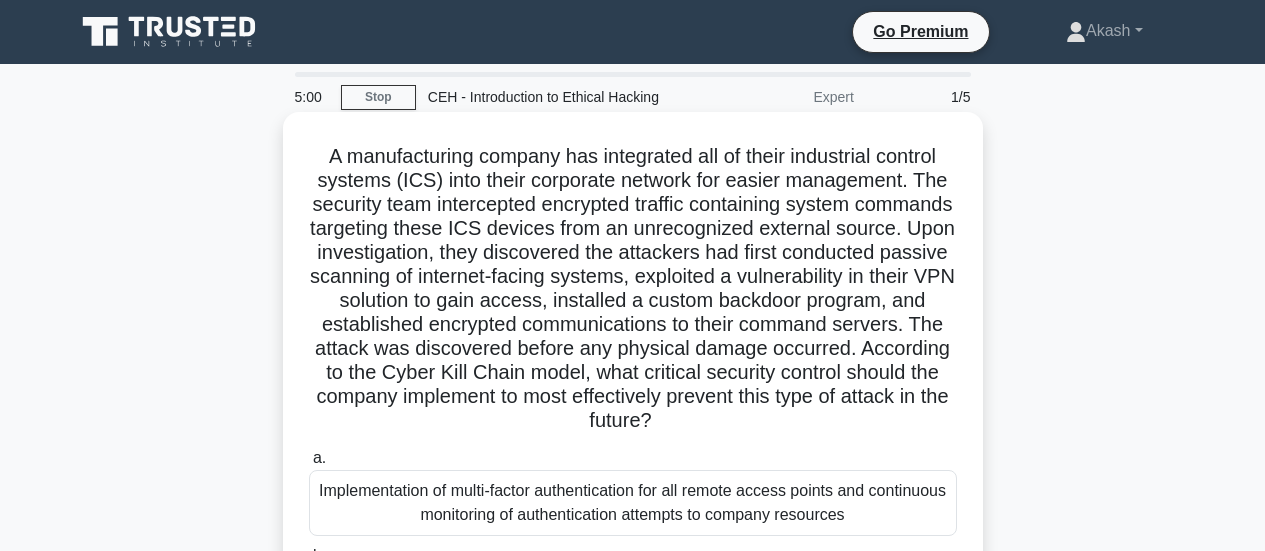scroll, scrollTop: 0, scrollLeft: 0, axis: both 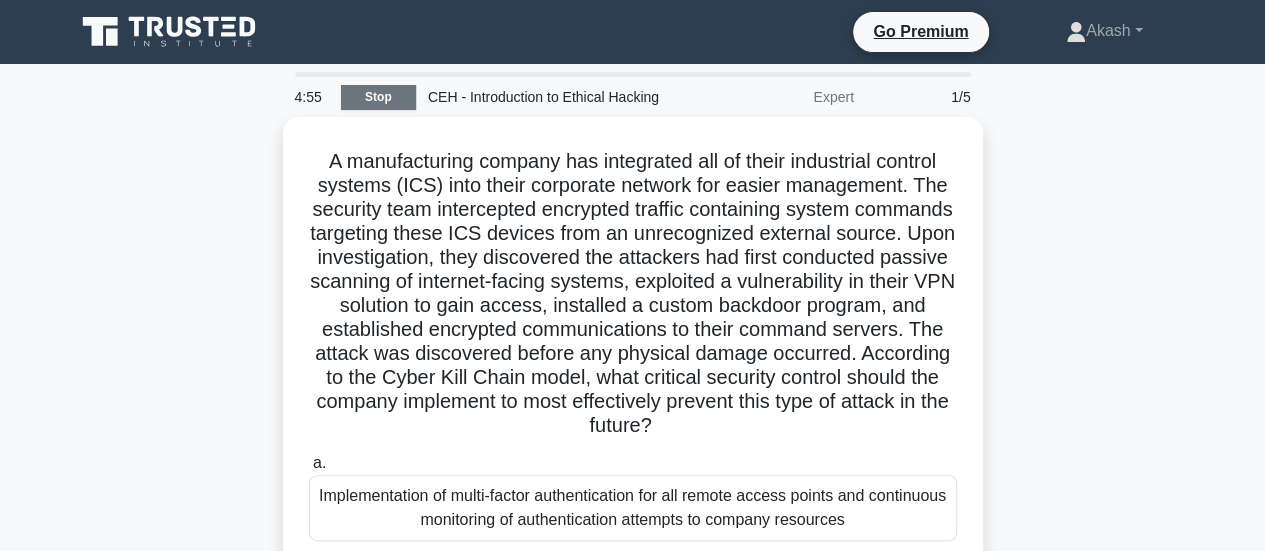 click on "Stop" at bounding box center [378, 97] 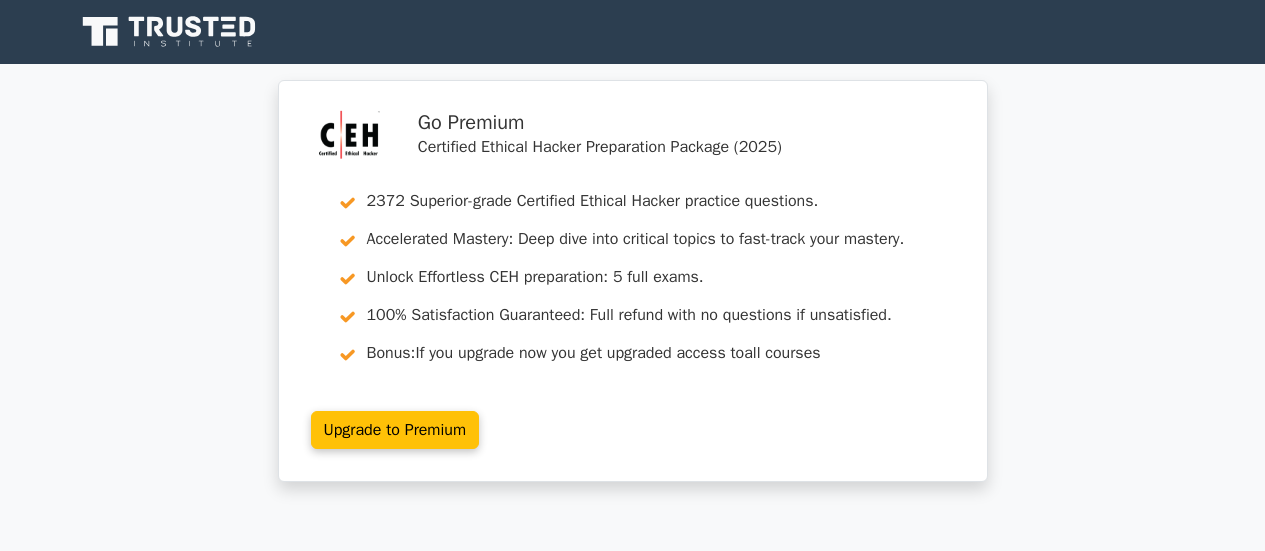 scroll, scrollTop: 0, scrollLeft: 0, axis: both 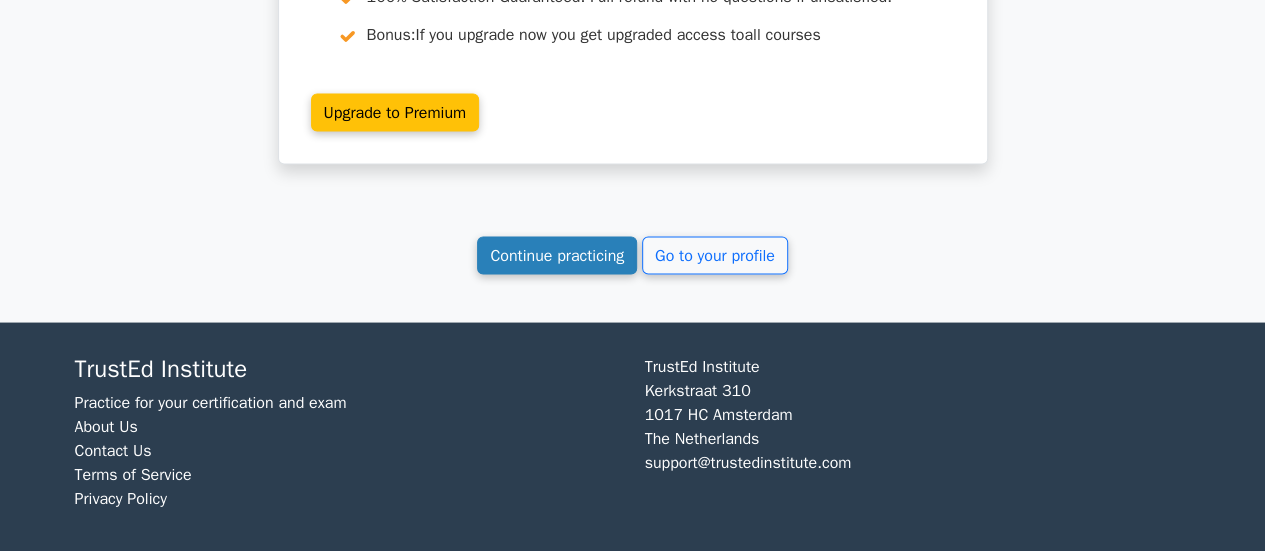 click on "Continue practicing" at bounding box center (557, 255) 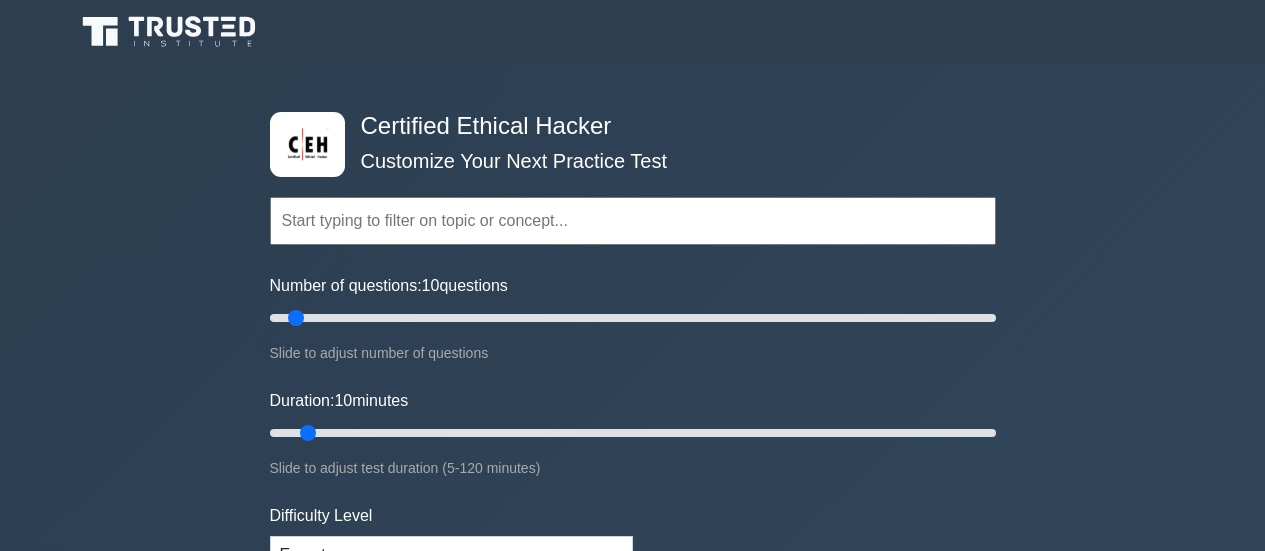 scroll, scrollTop: 0, scrollLeft: 0, axis: both 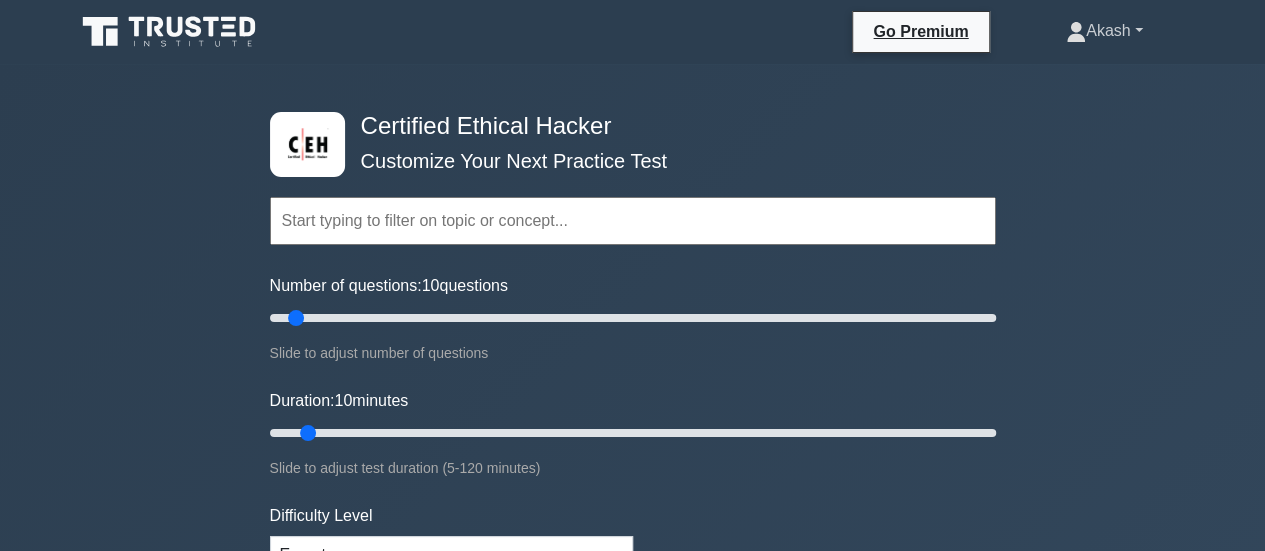 click on "Akash" at bounding box center (1104, 31) 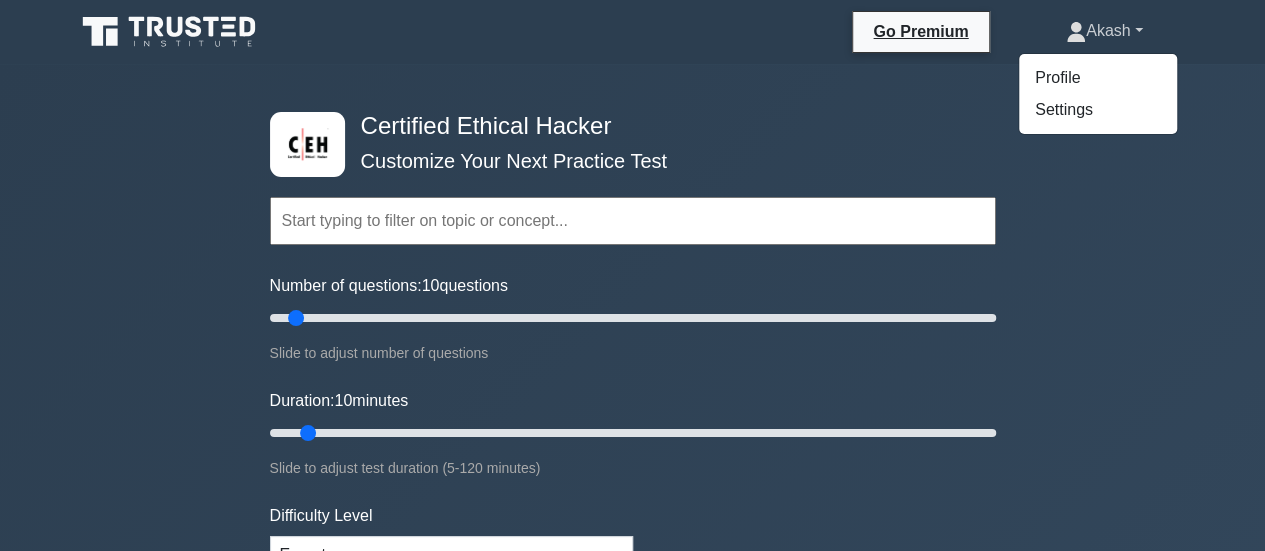 click on "Akash" at bounding box center (1104, 31) 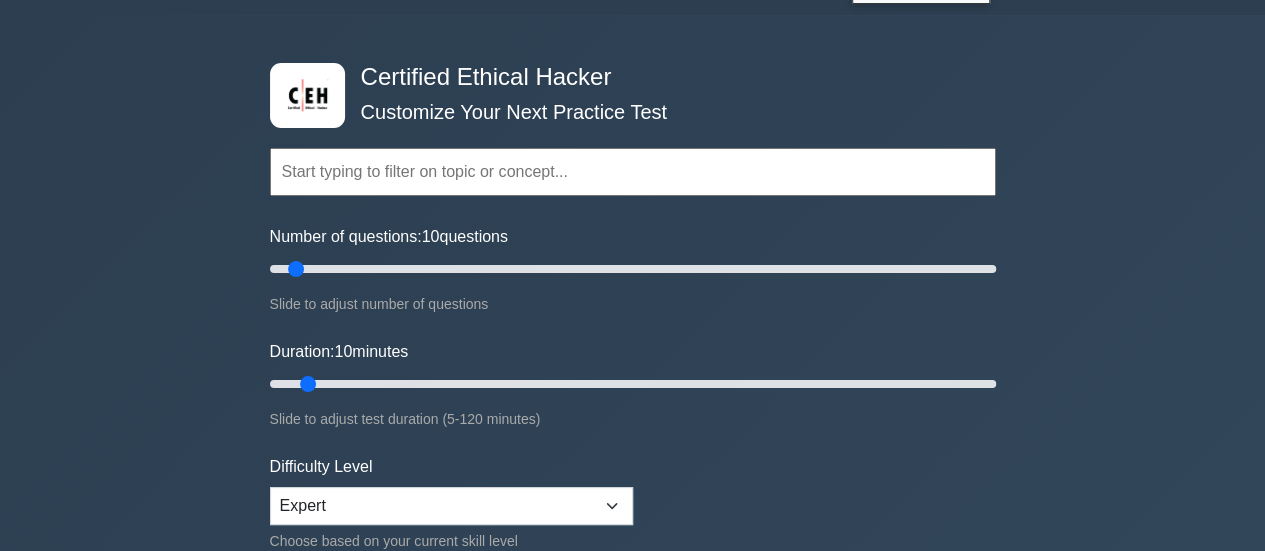 scroll, scrollTop: 50, scrollLeft: 0, axis: vertical 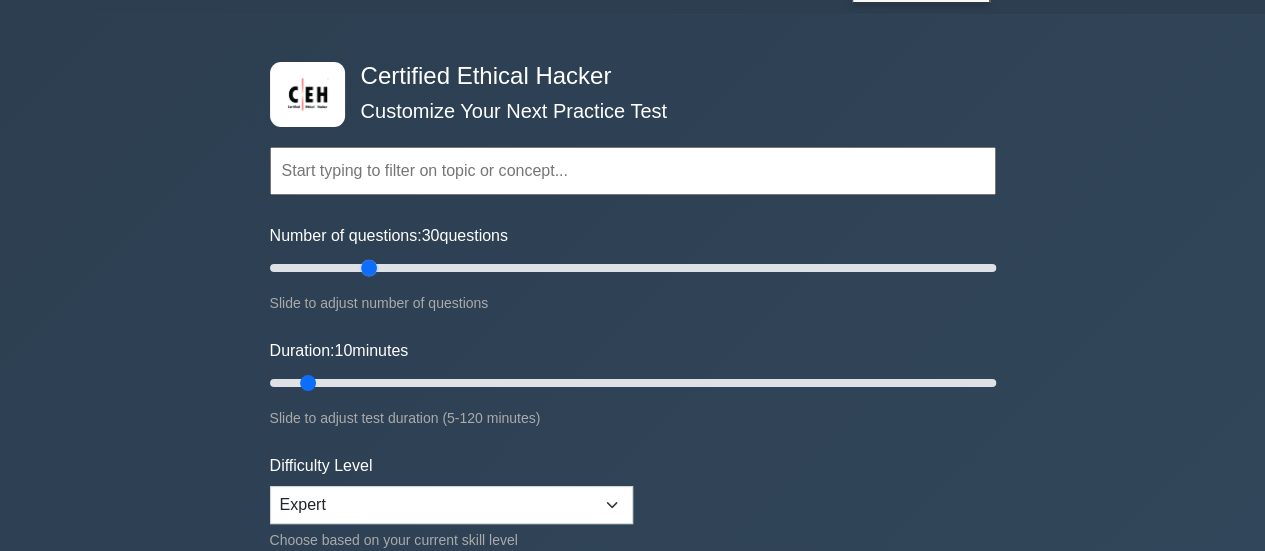 drag, startPoint x: 297, startPoint y: 264, endPoint x: 363, endPoint y: 265, distance: 66.007576 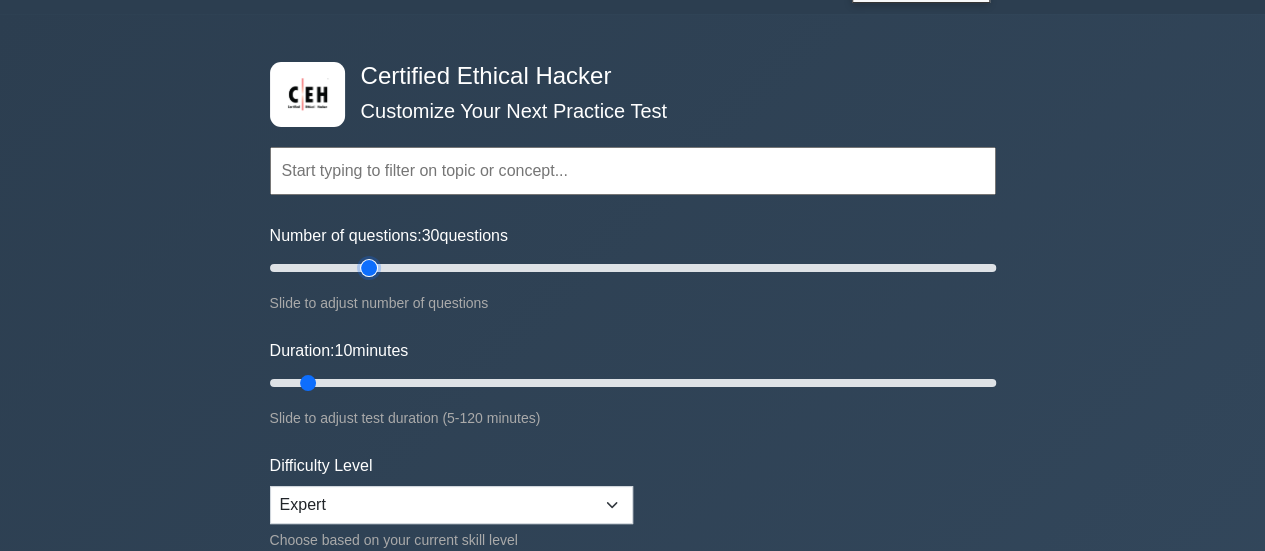 type on "30" 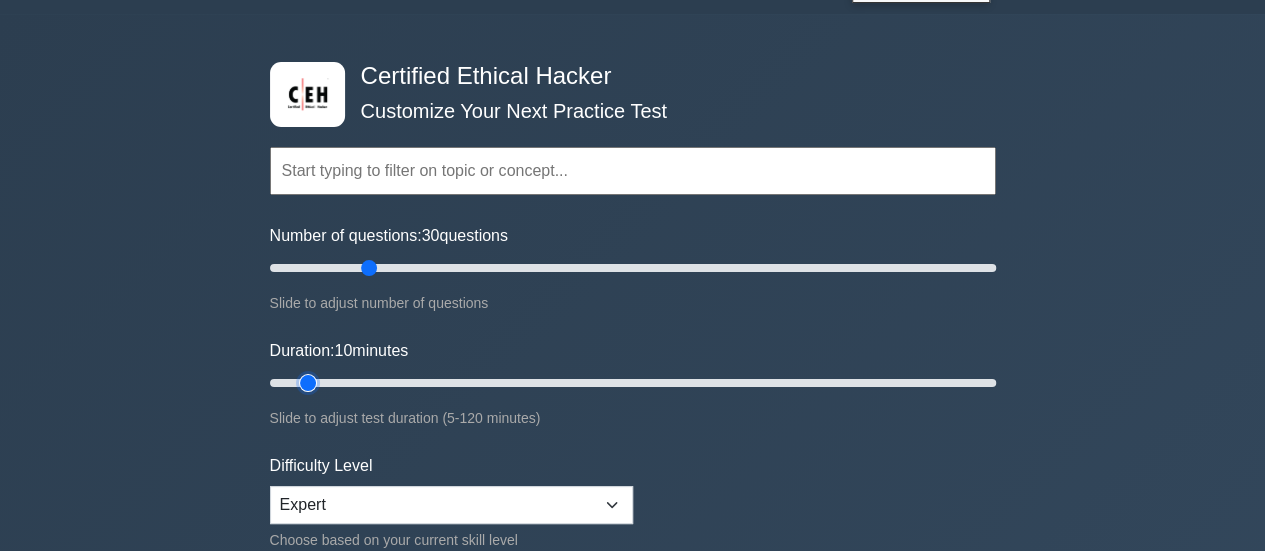 click on "Duration:  10  minutes" at bounding box center (633, 383) 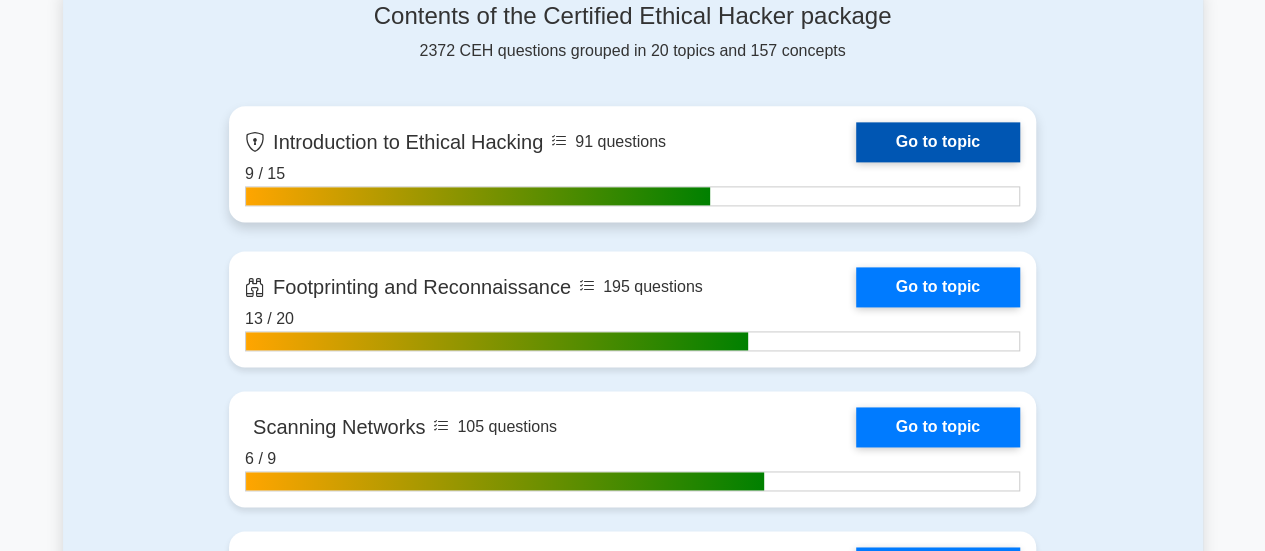 scroll, scrollTop: 1295, scrollLeft: 0, axis: vertical 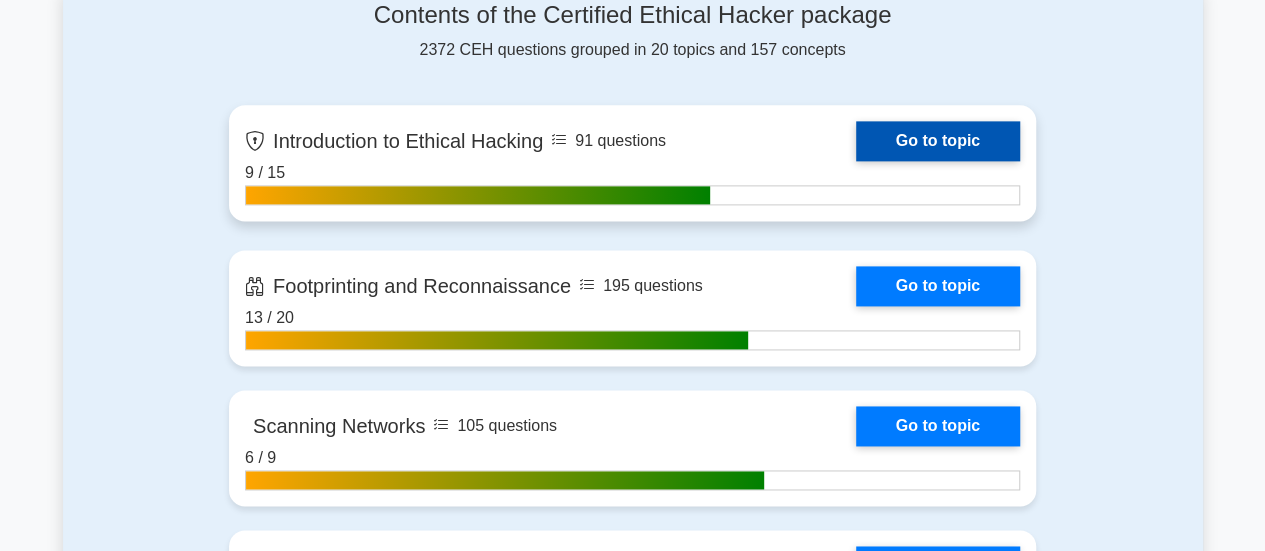 click on "Go to topic" at bounding box center [938, 141] 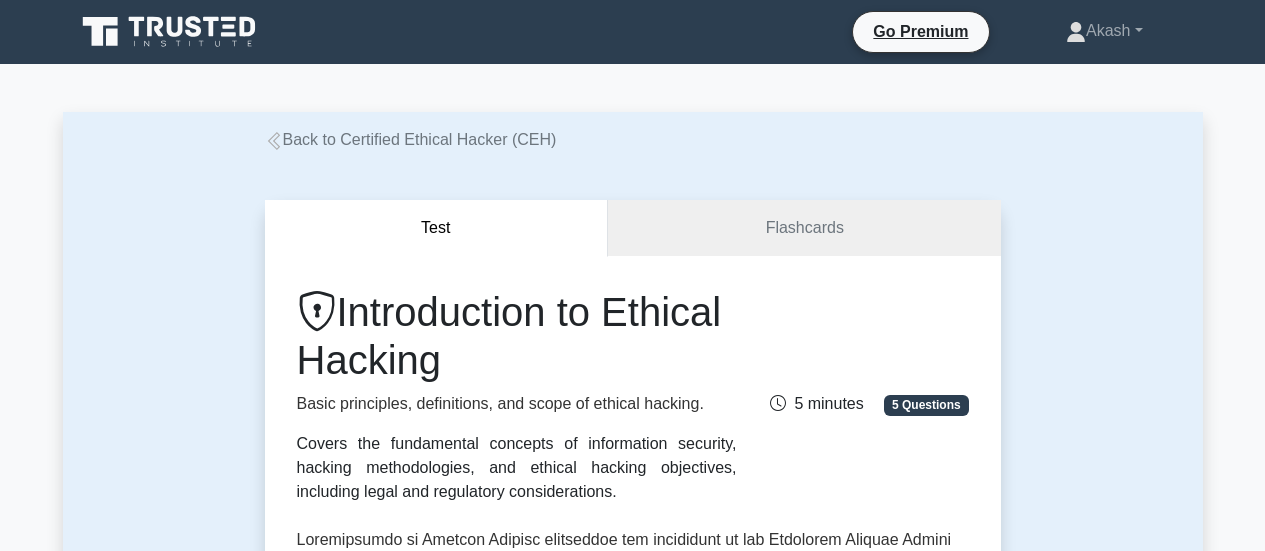 scroll, scrollTop: 0, scrollLeft: 0, axis: both 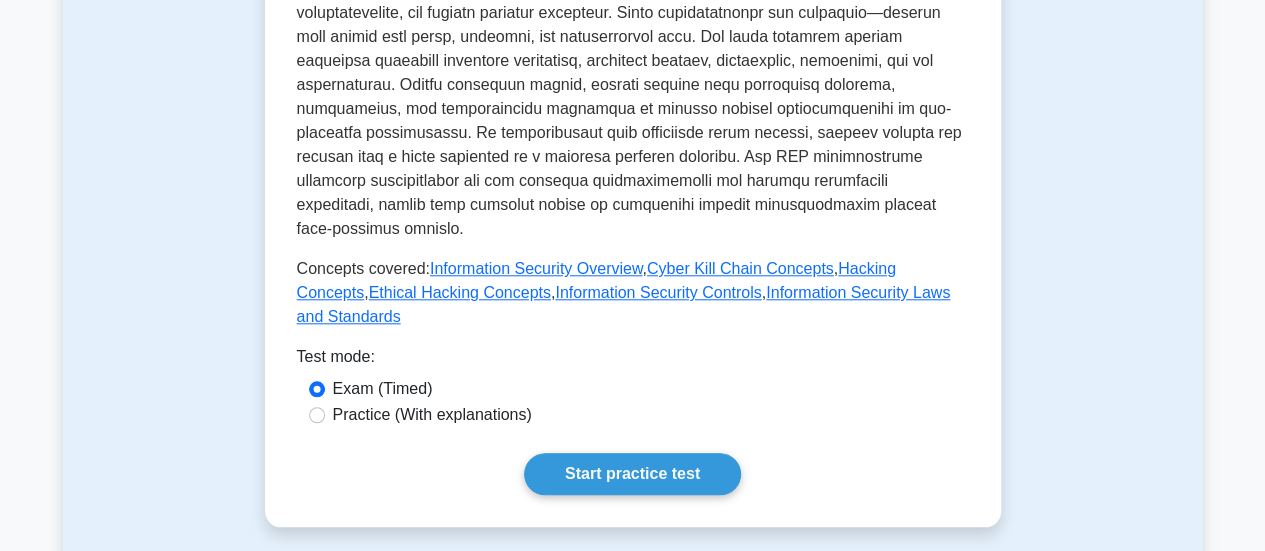 click on "Practice (With explanations)" at bounding box center [432, 415] 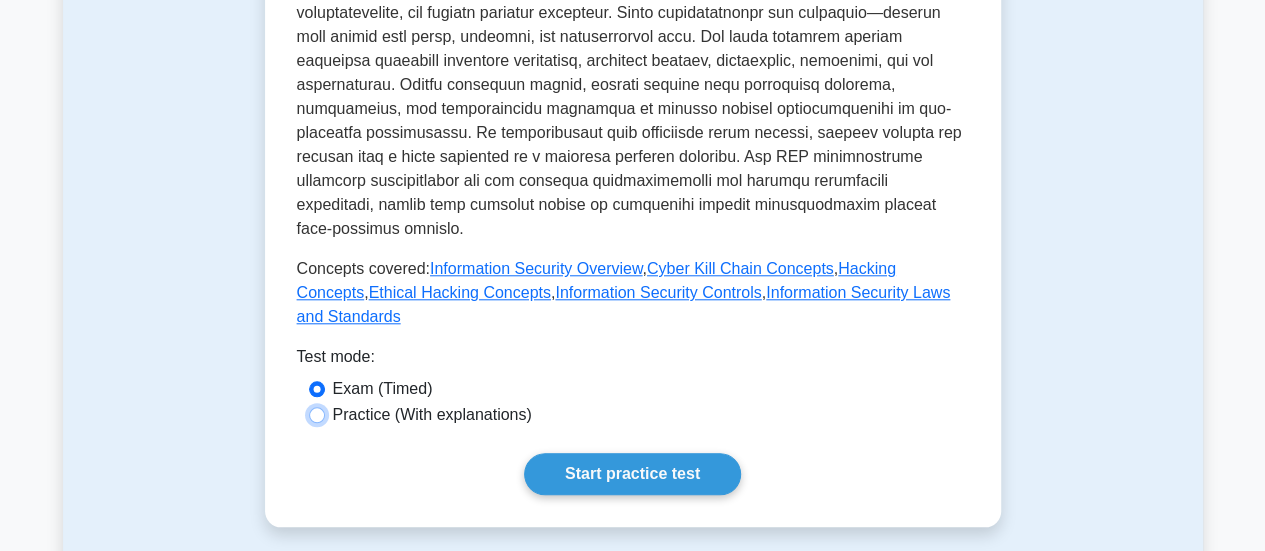 radio on "true" 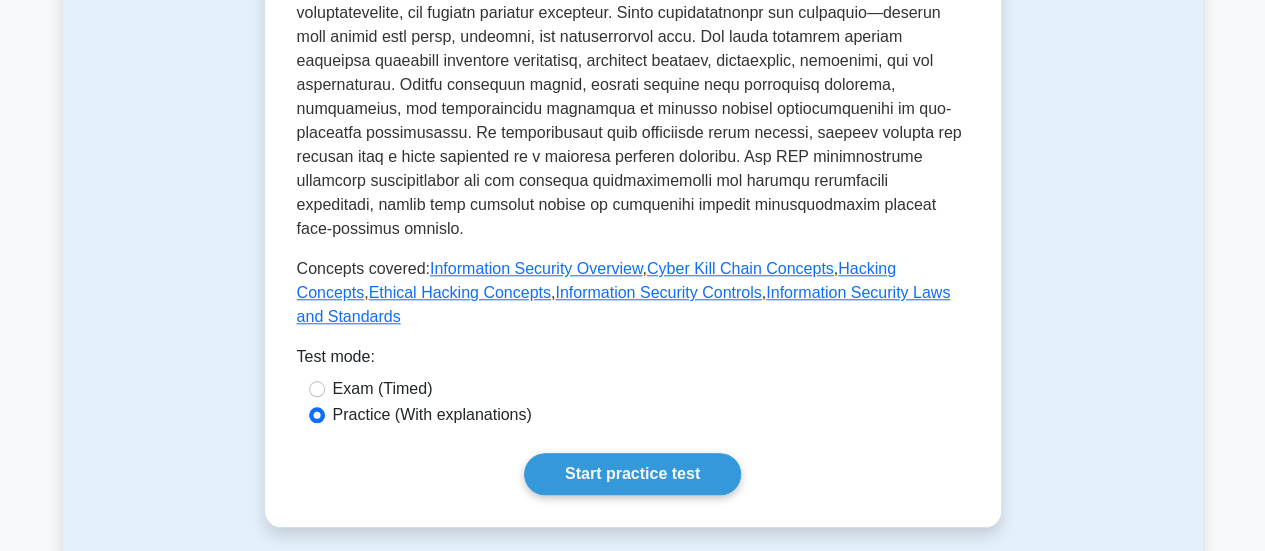 click on "Exam (Timed)" at bounding box center (383, 389) 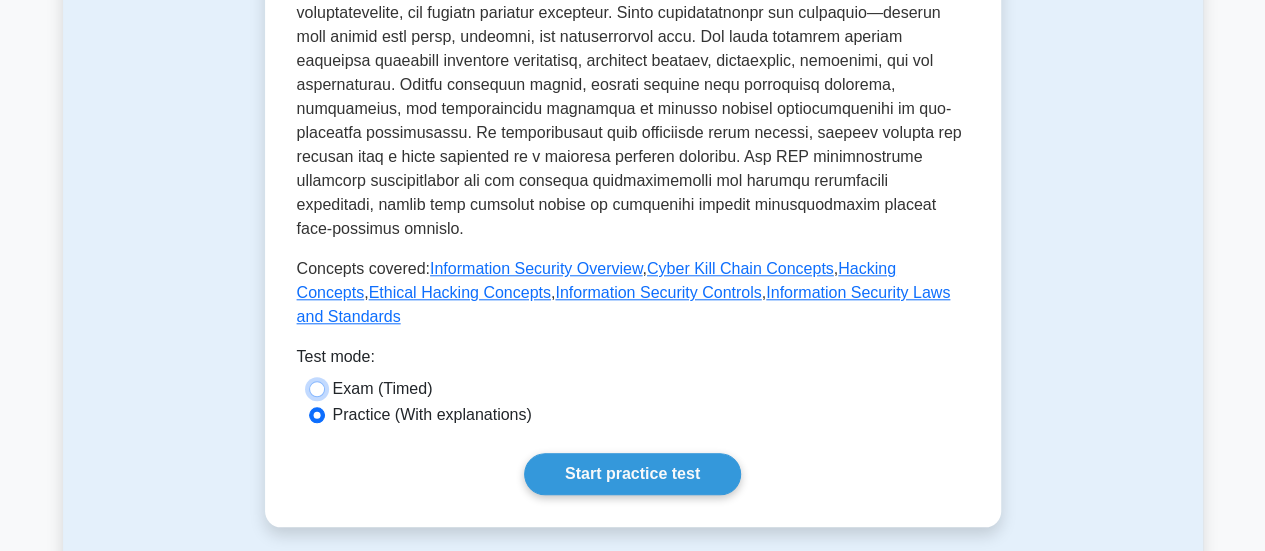 click on "Exam (Timed)" at bounding box center (317, 389) 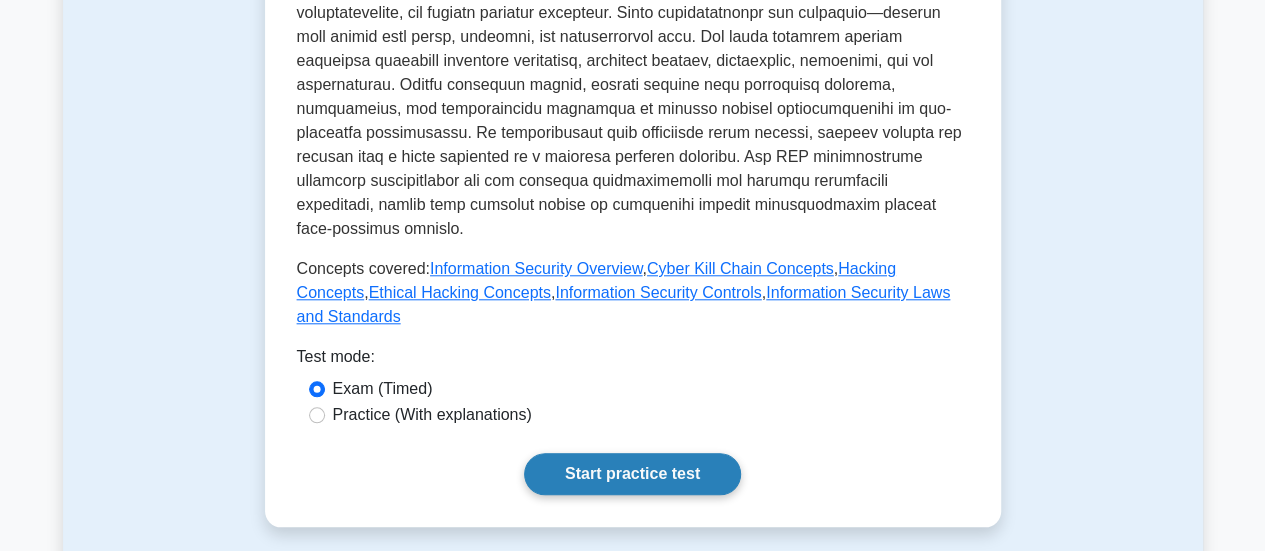 click on "Start practice test" at bounding box center (632, 474) 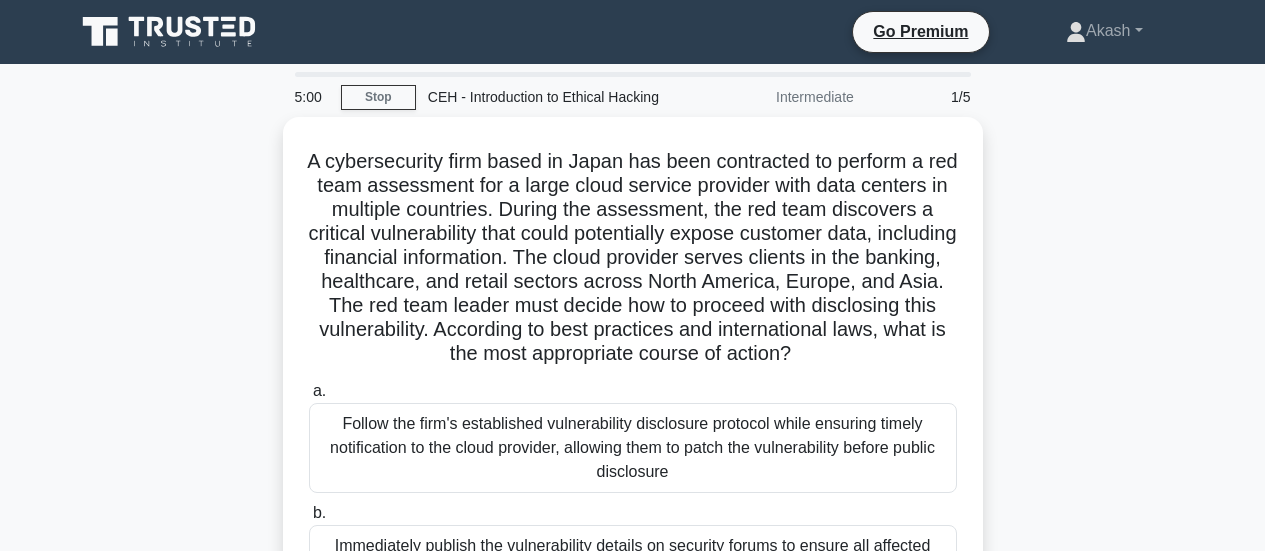 scroll, scrollTop: 0, scrollLeft: 0, axis: both 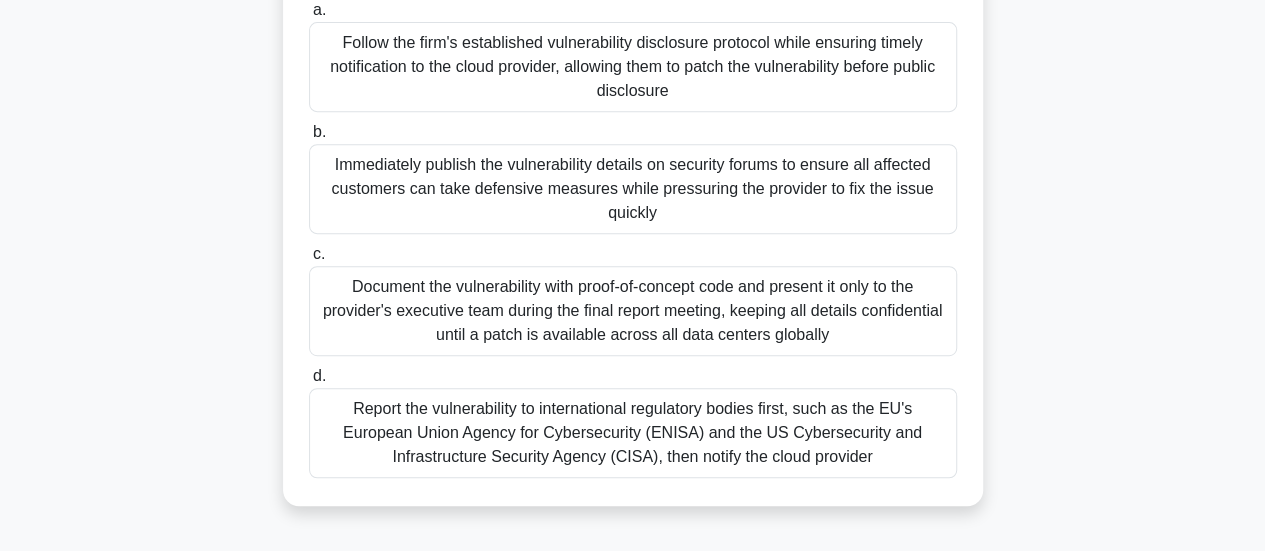 click on "Report the vulnerability to international regulatory bodies first, such as the EU's European Union Agency for Cybersecurity (ENISA) and the US Cybersecurity and Infrastructure Security Agency (CISA), then notify the cloud provider" at bounding box center [633, 433] 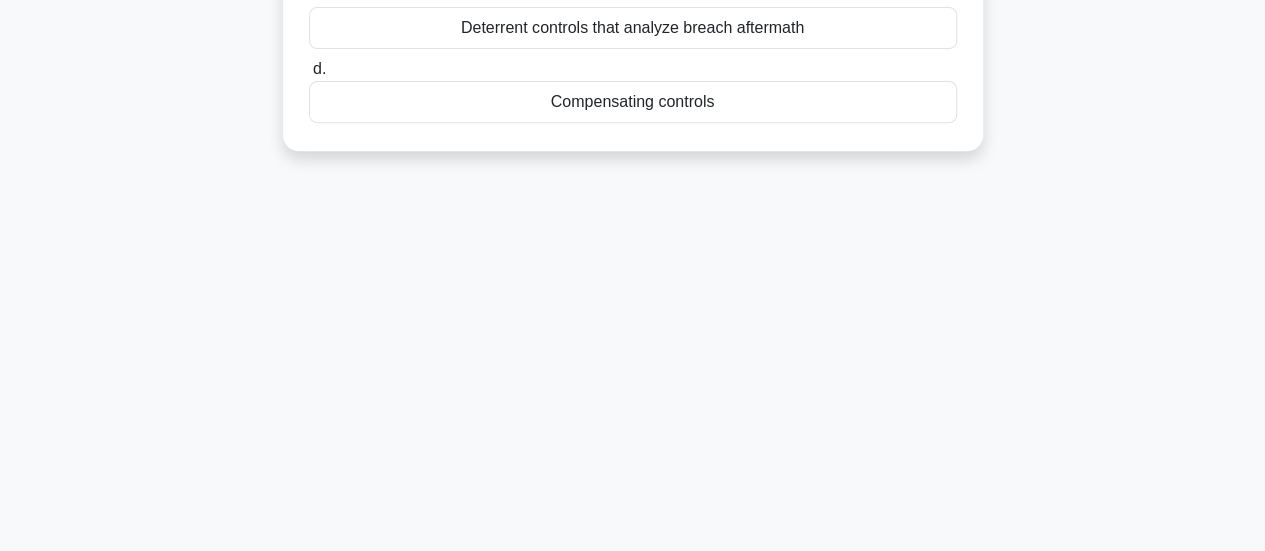 scroll, scrollTop: 0, scrollLeft: 0, axis: both 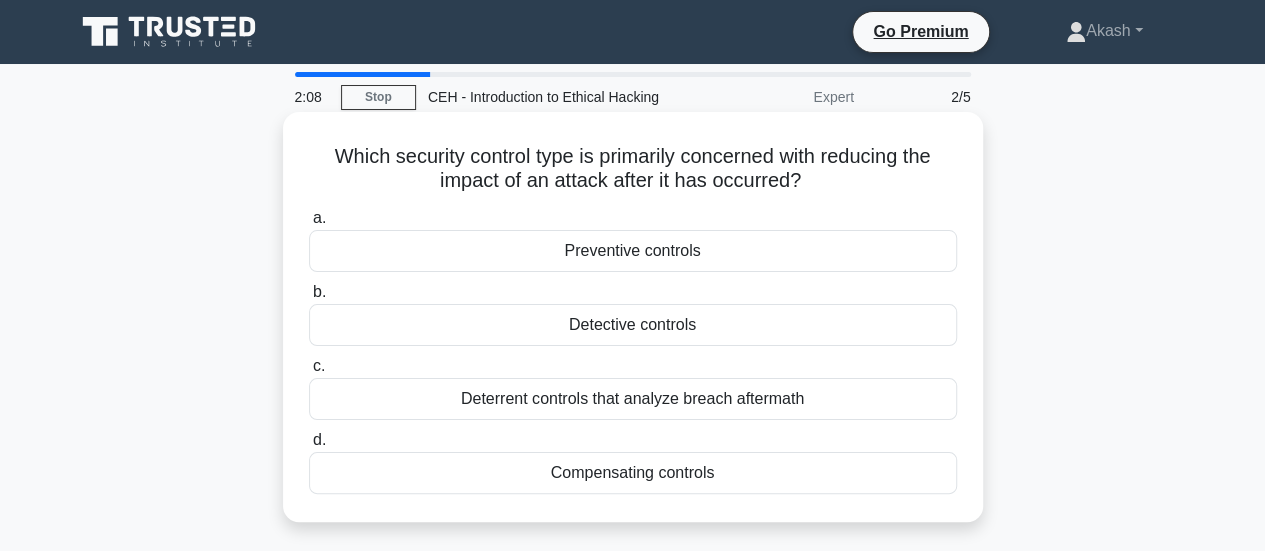 click on "Preventive controls" at bounding box center [633, 251] 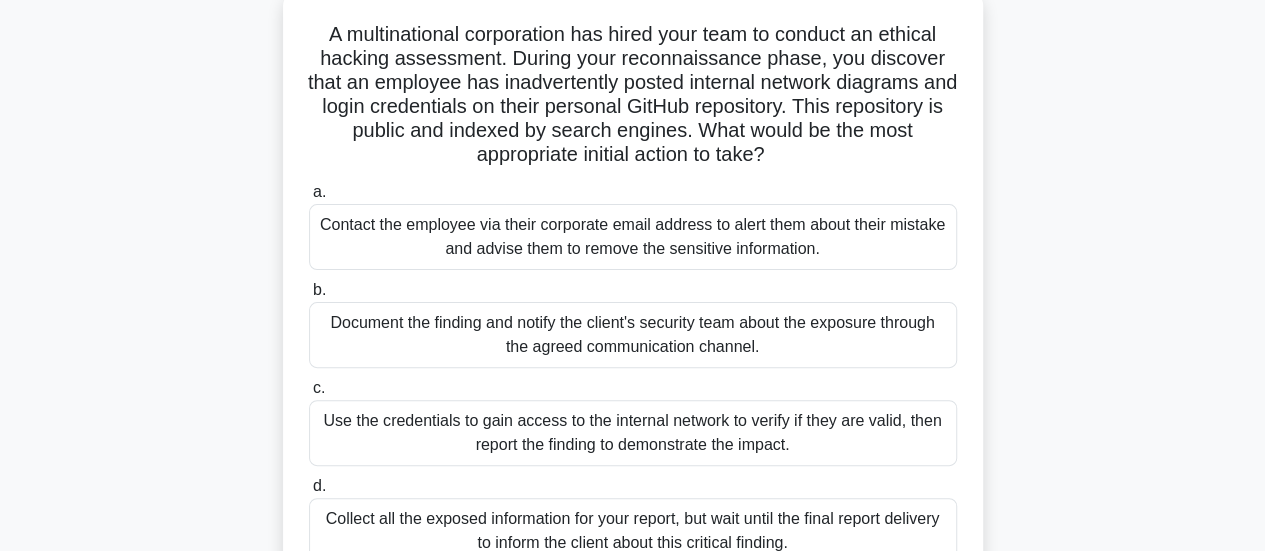 scroll, scrollTop: 123, scrollLeft: 0, axis: vertical 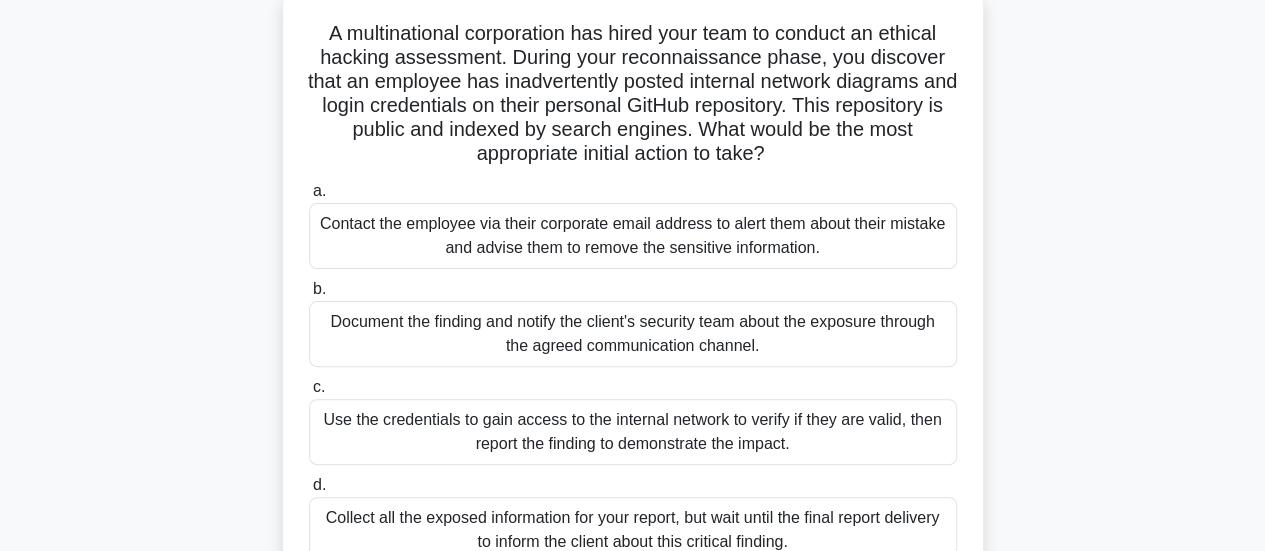 click on "Document the finding and notify the client's security team about the exposure through the agreed communication channel." at bounding box center (633, 334) 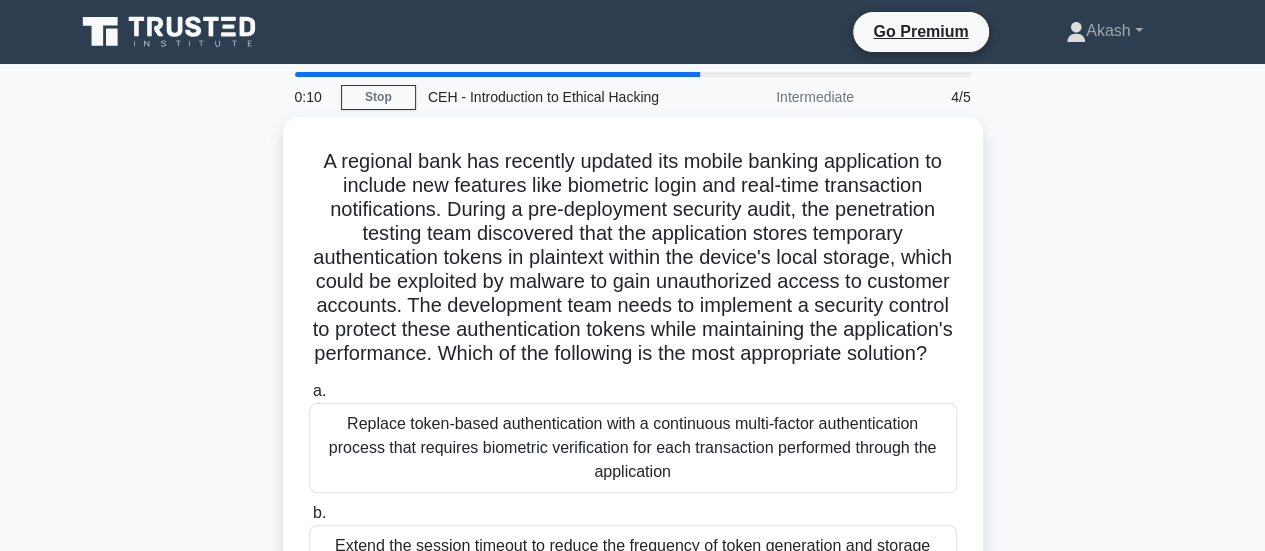 scroll, scrollTop: 1, scrollLeft: 0, axis: vertical 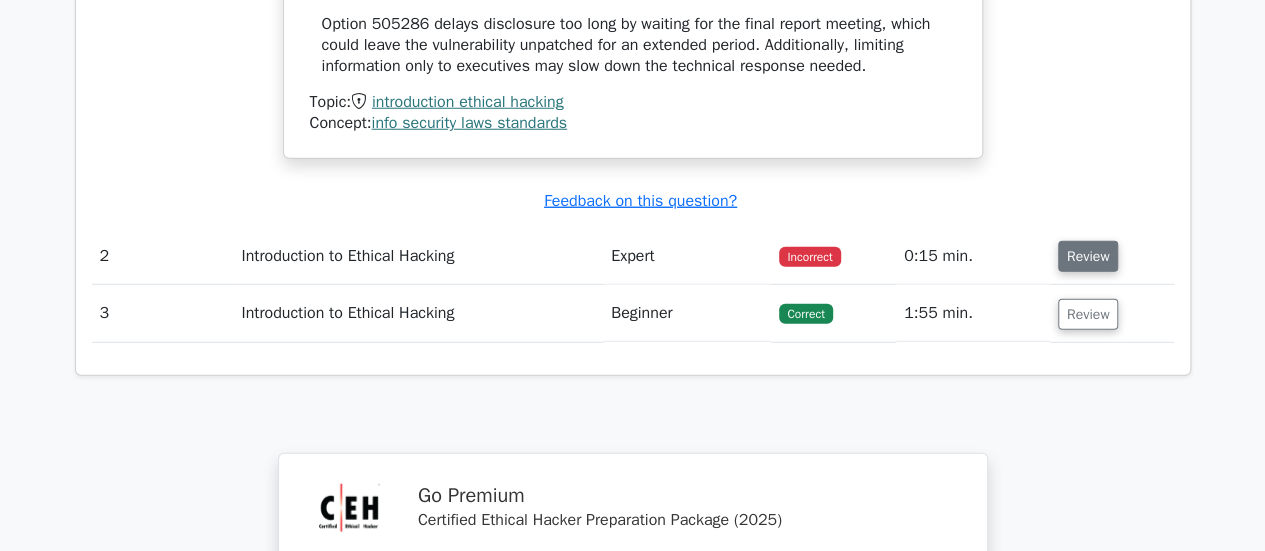 click on "Review" at bounding box center [1088, 256] 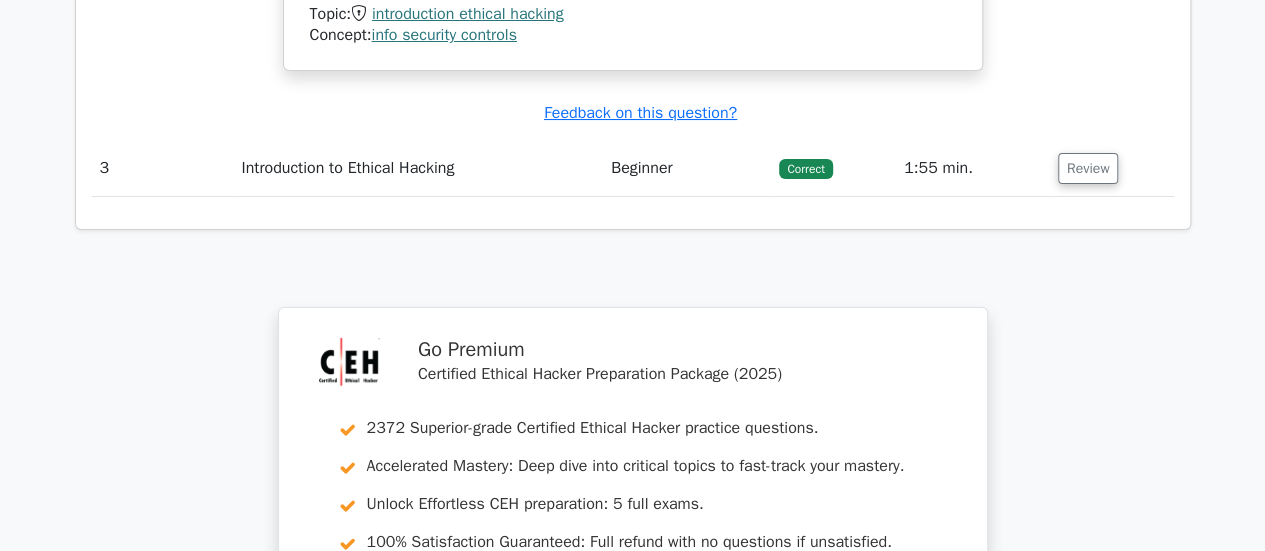 scroll, scrollTop: 3761, scrollLeft: 0, axis: vertical 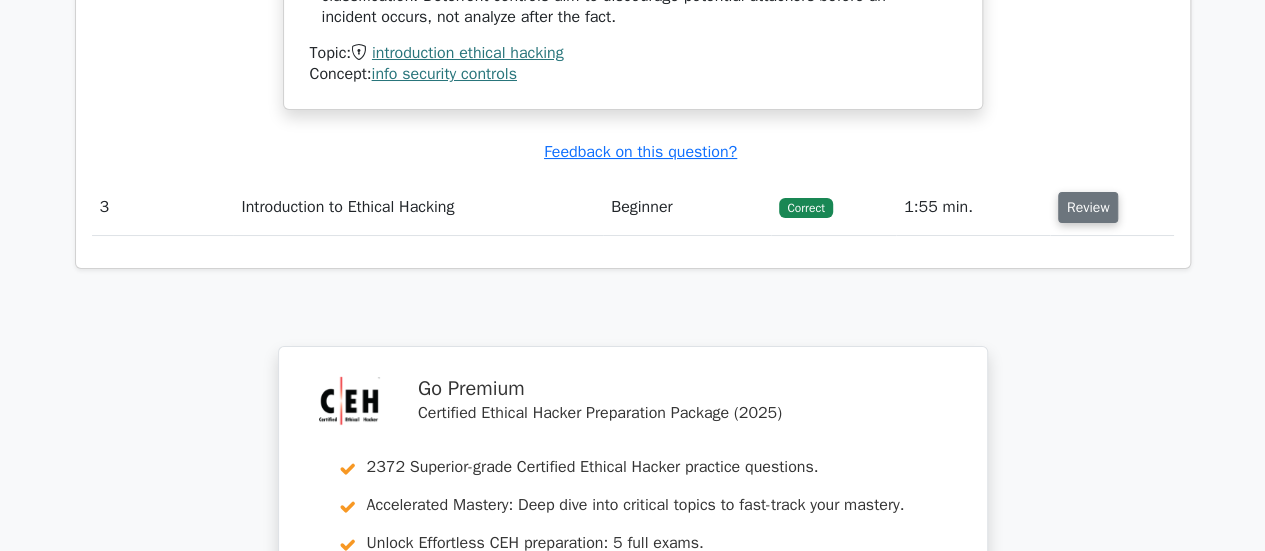 click on "Review" at bounding box center (1088, 207) 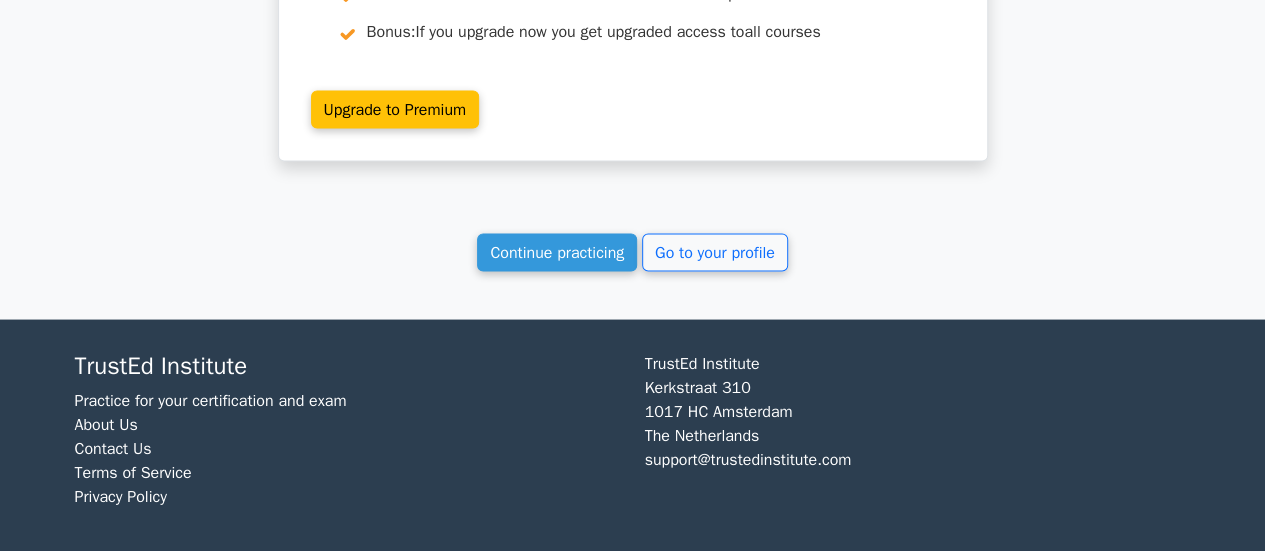 scroll, scrollTop: 5594, scrollLeft: 0, axis: vertical 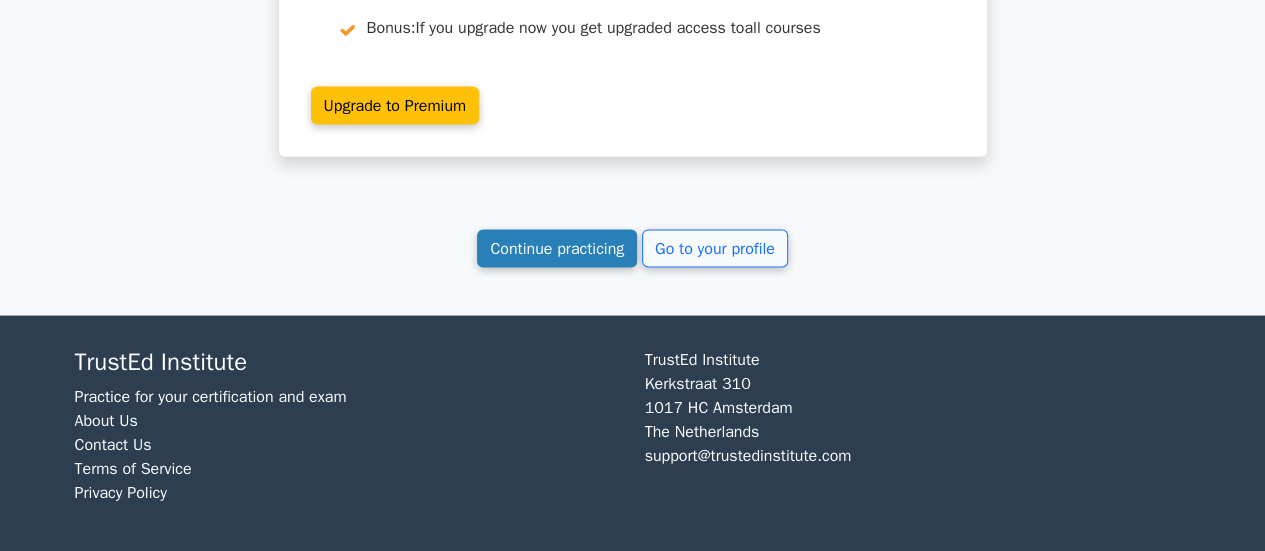 click on "Continue practicing" at bounding box center [557, 248] 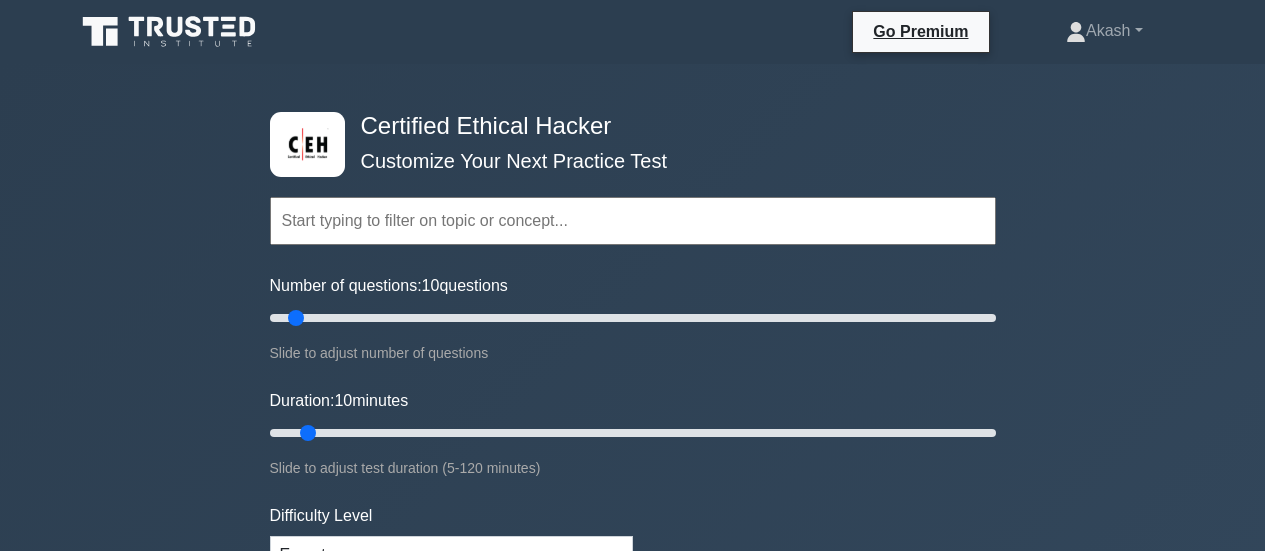 scroll, scrollTop: 0, scrollLeft: 0, axis: both 